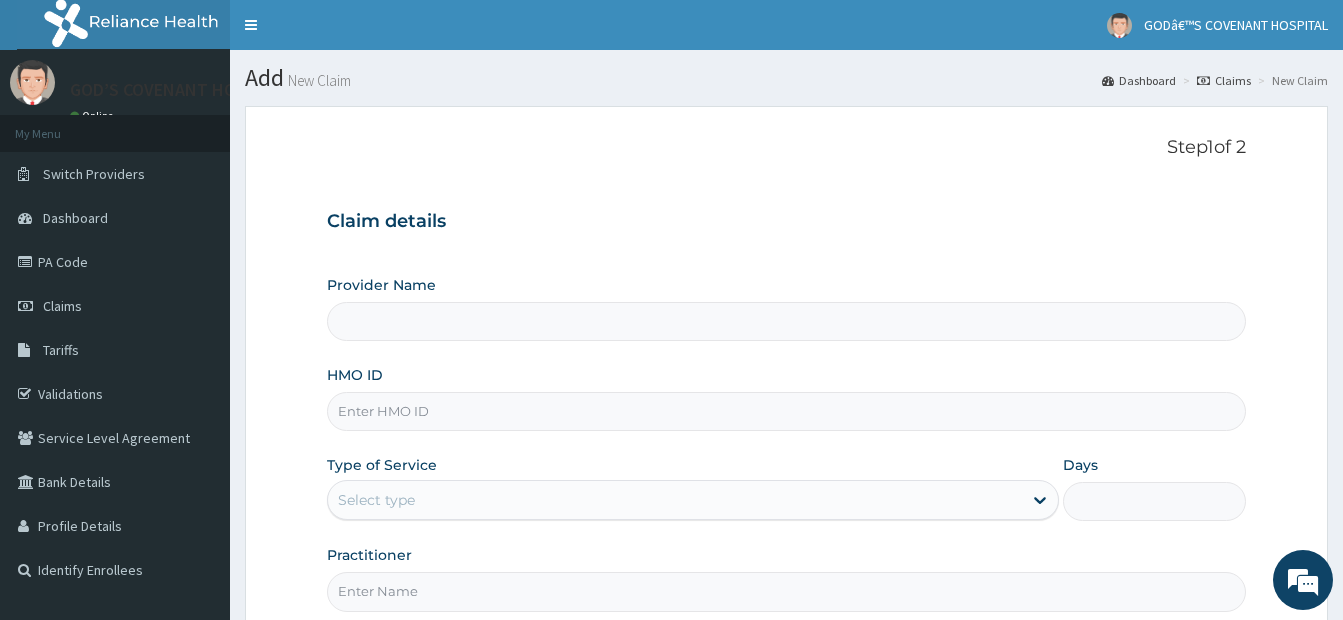scroll, scrollTop: 0, scrollLeft: 0, axis: both 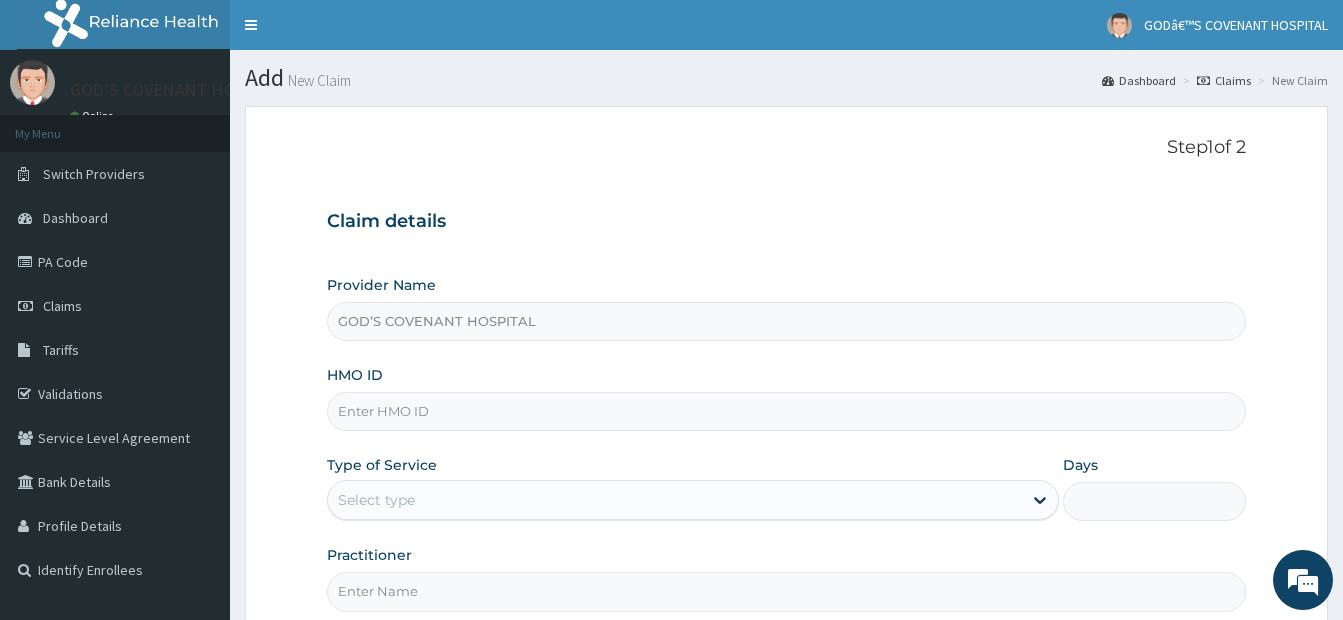 click on "HMO ID" at bounding box center [786, 411] 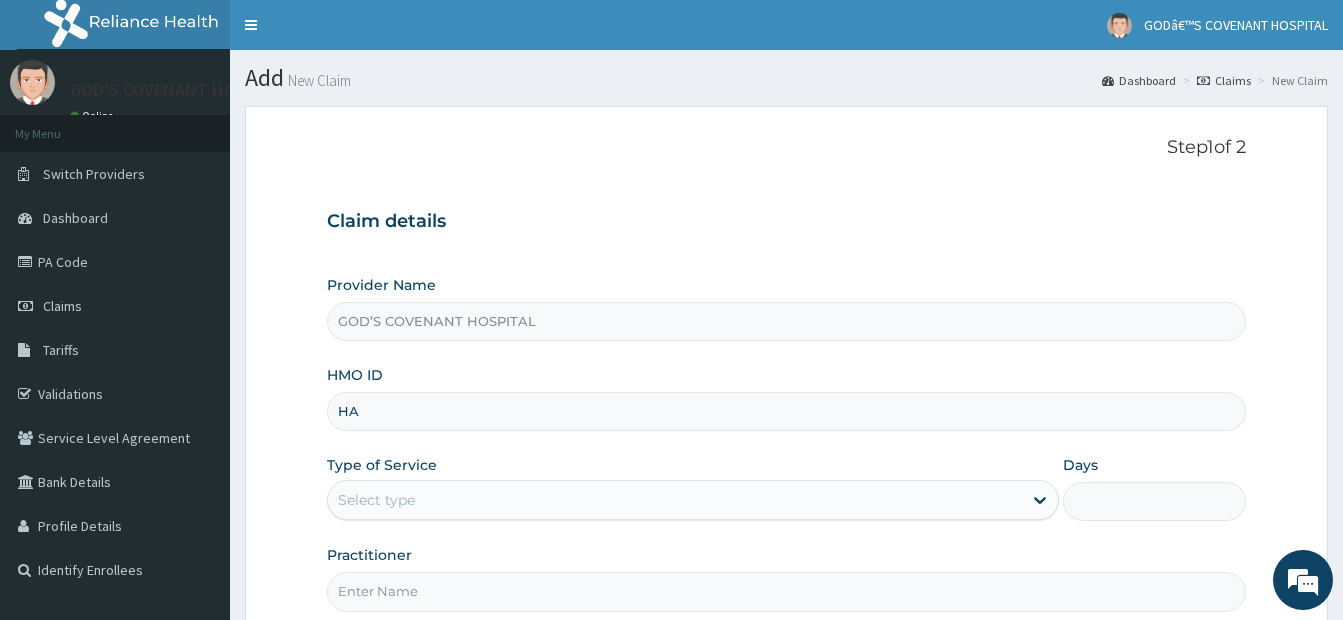 type on "HAN/[NUMBER]/A" 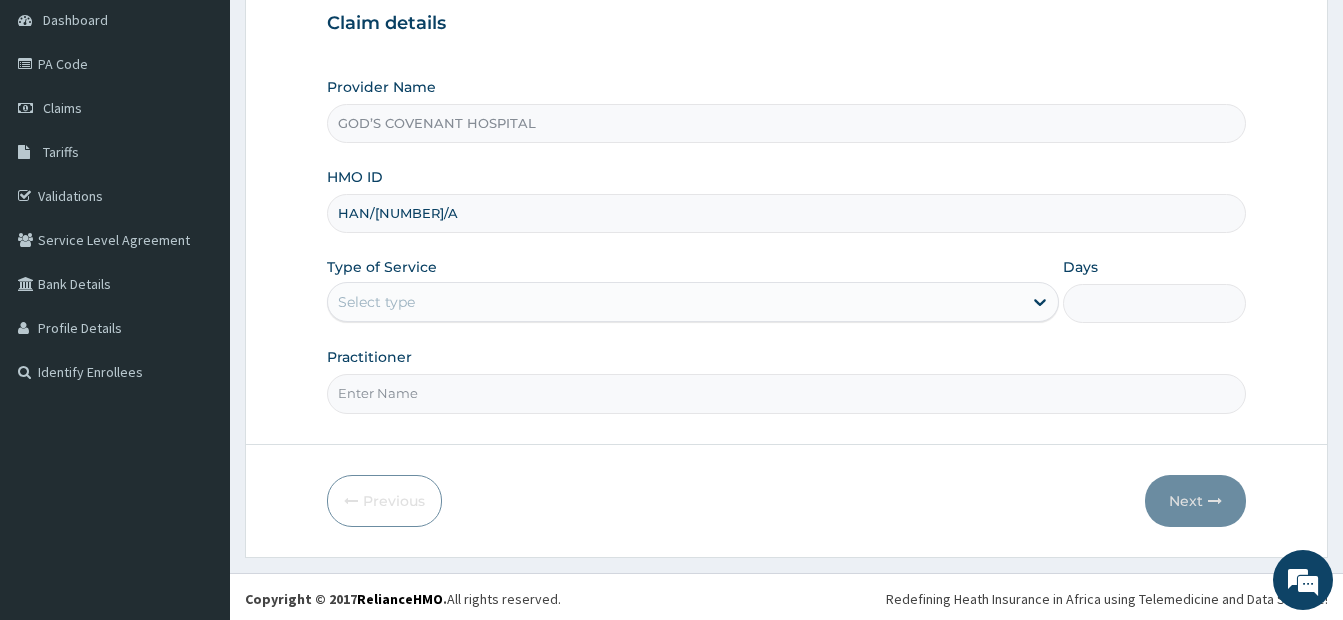 scroll, scrollTop: 200, scrollLeft: 0, axis: vertical 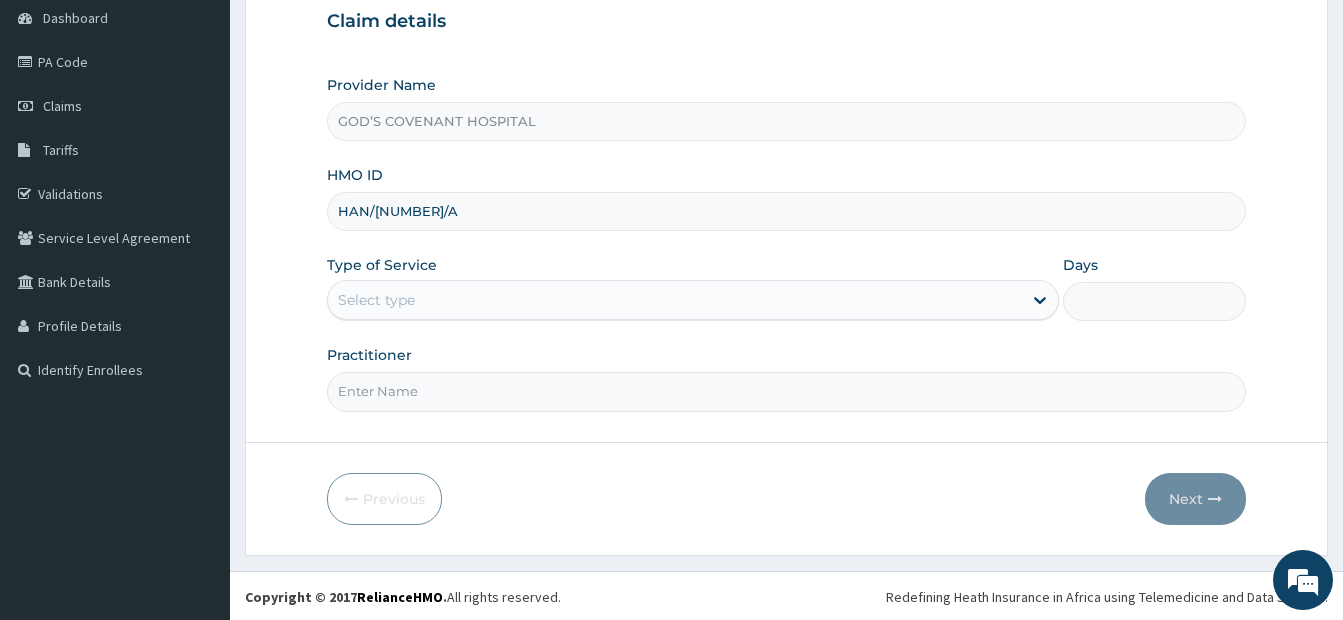 click on "Select type" at bounding box center [675, 300] 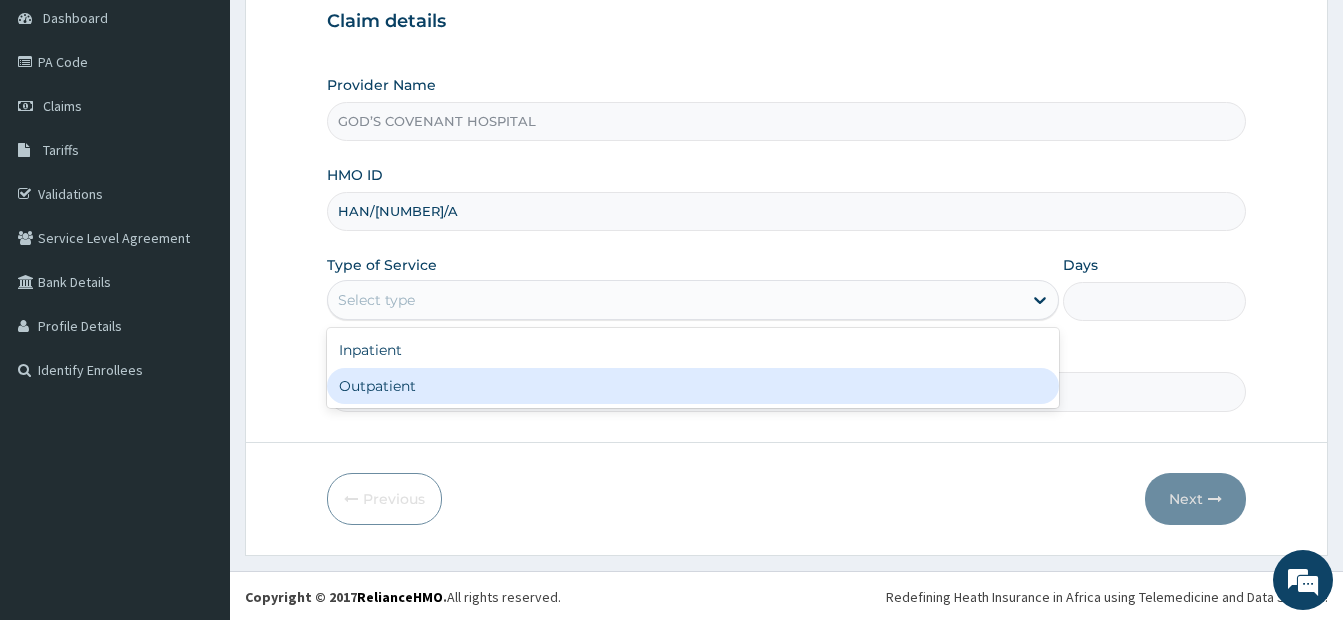 click on "Outpatient" at bounding box center (693, 386) 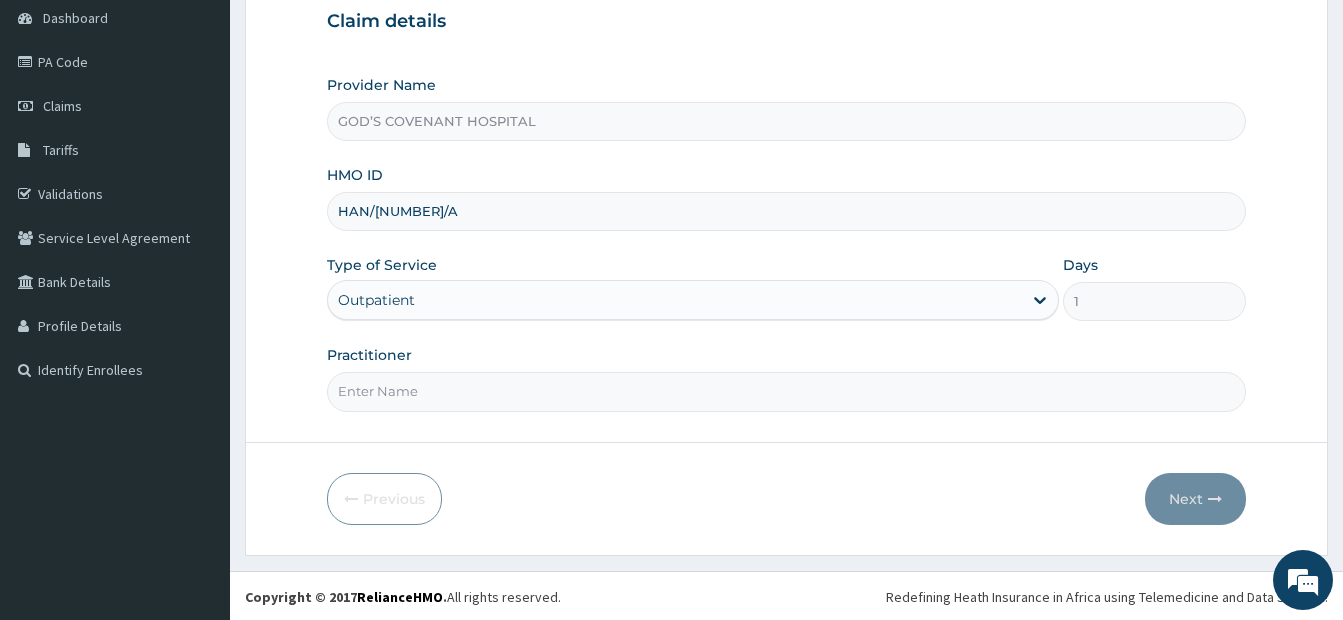 scroll, scrollTop: 0, scrollLeft: 0, axis: both 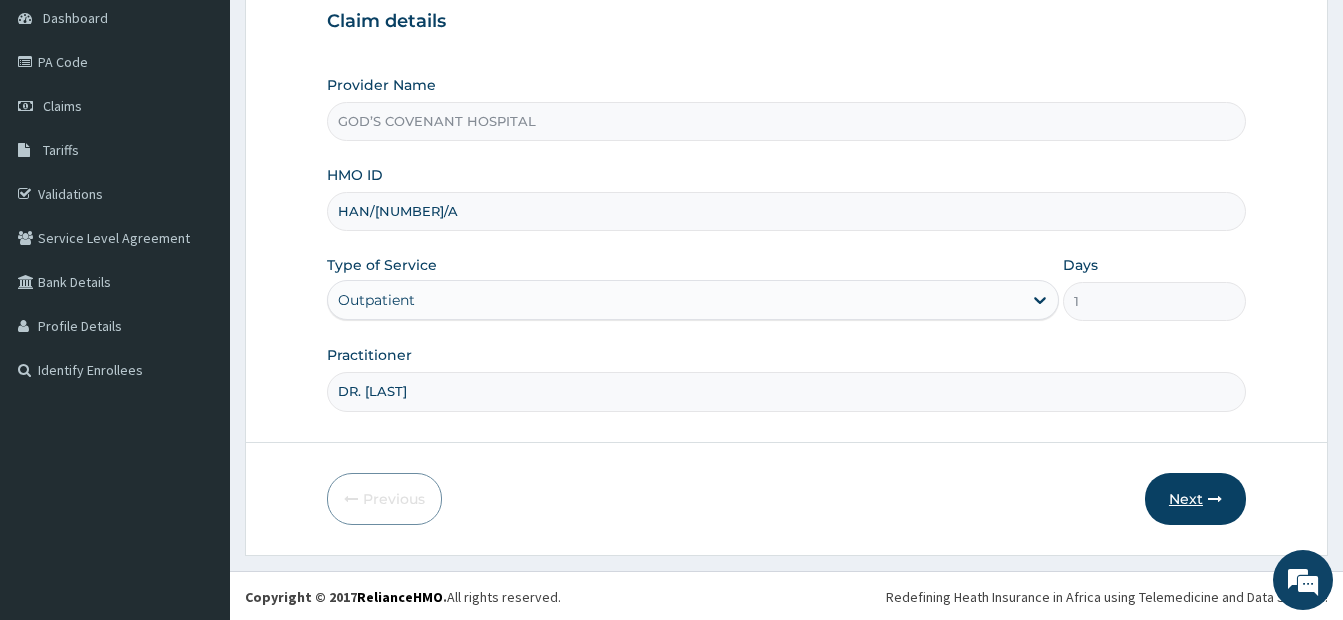 click on "Next" at bounding box center [1195, 499] 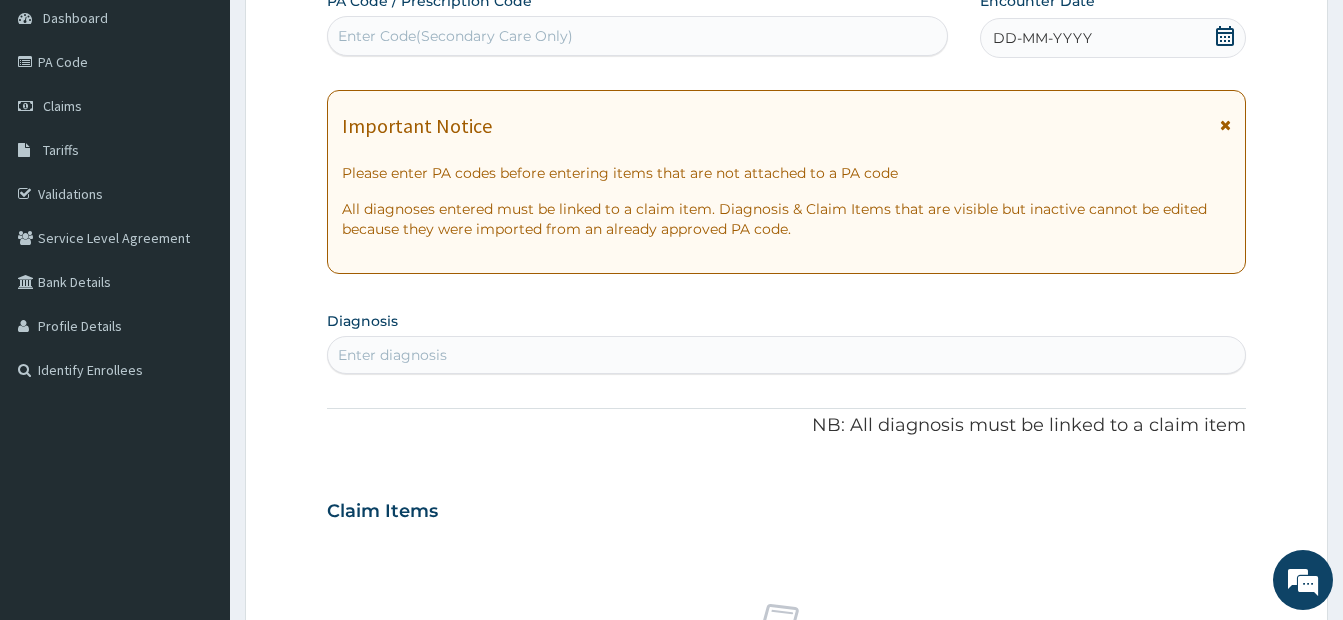 click on "Enter Code(Secondary Care Only)" at bounding box center (455, 36) 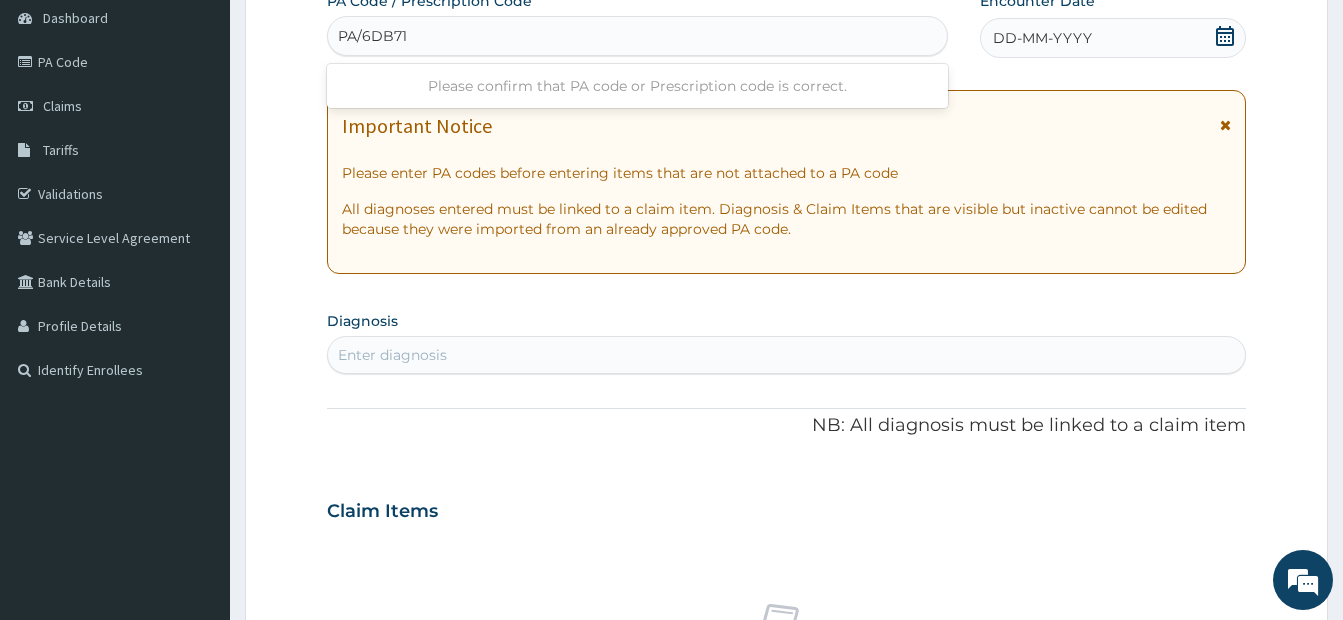 type on "PA/6DB711" 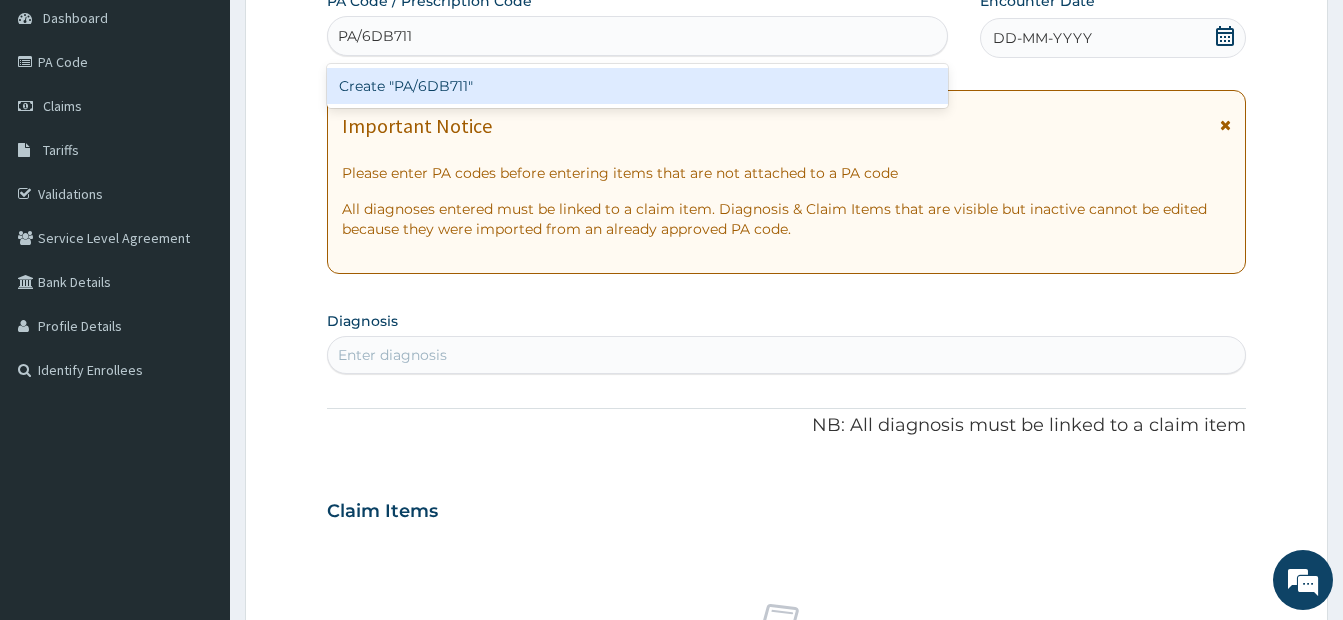 click on "Create "PA/6DB711"" at bounding box center (637, 86) 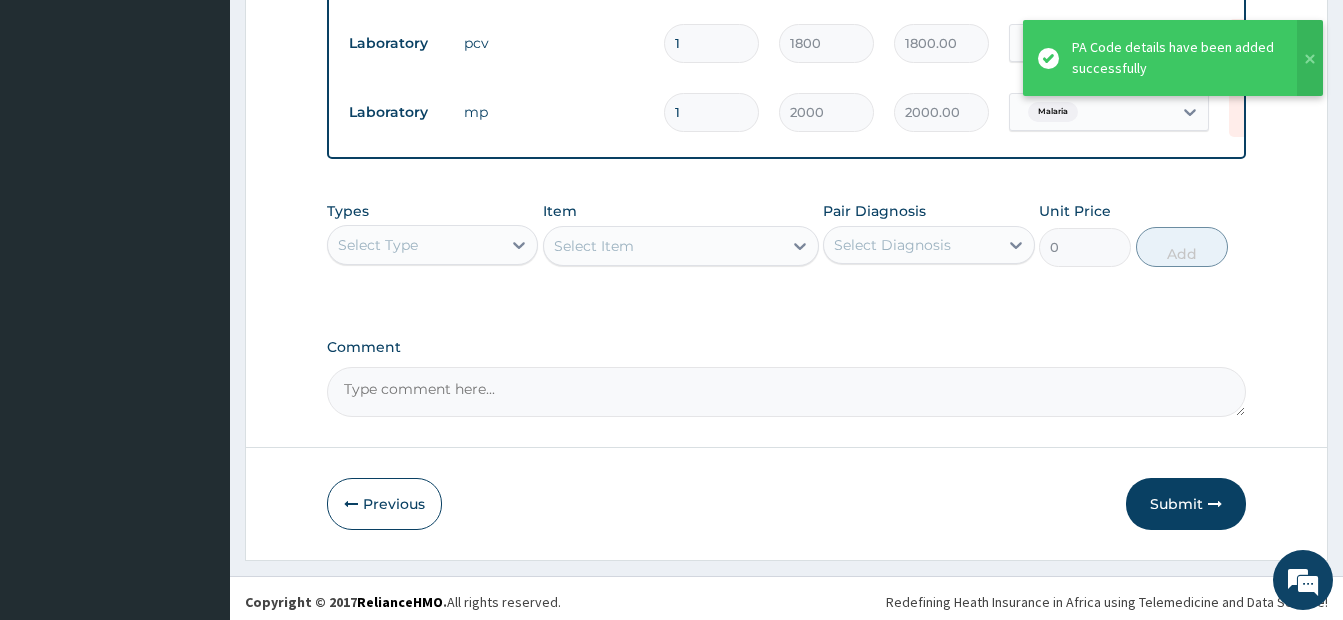 scroll, scrollTop: 929, scrollLeft: 0, axis: vertical 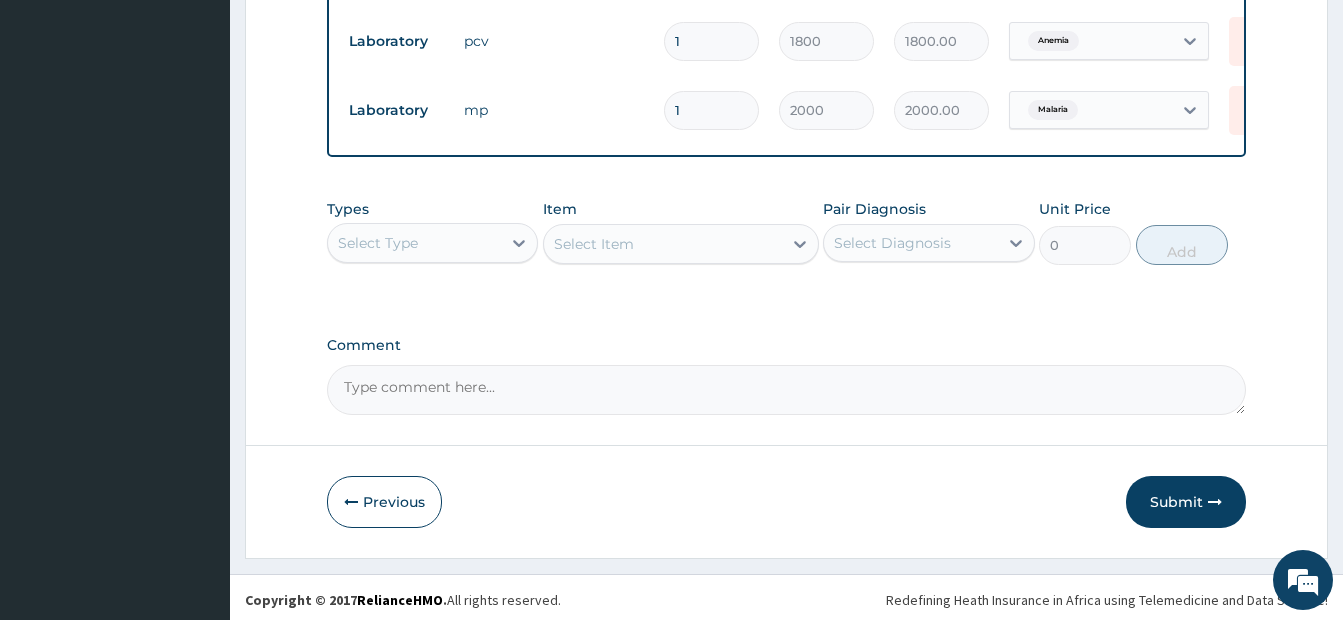 click on "Select Type" at bounding box center (414, 243) 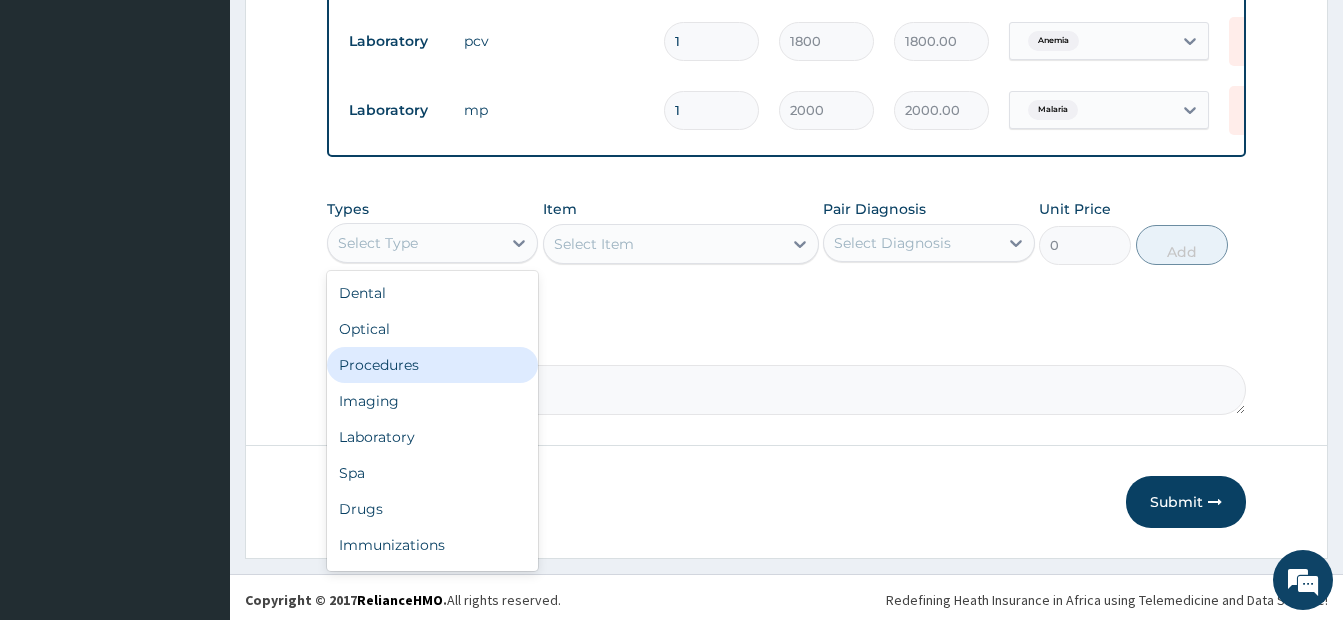 click on "Procedures" at bounding box center (432, 365) 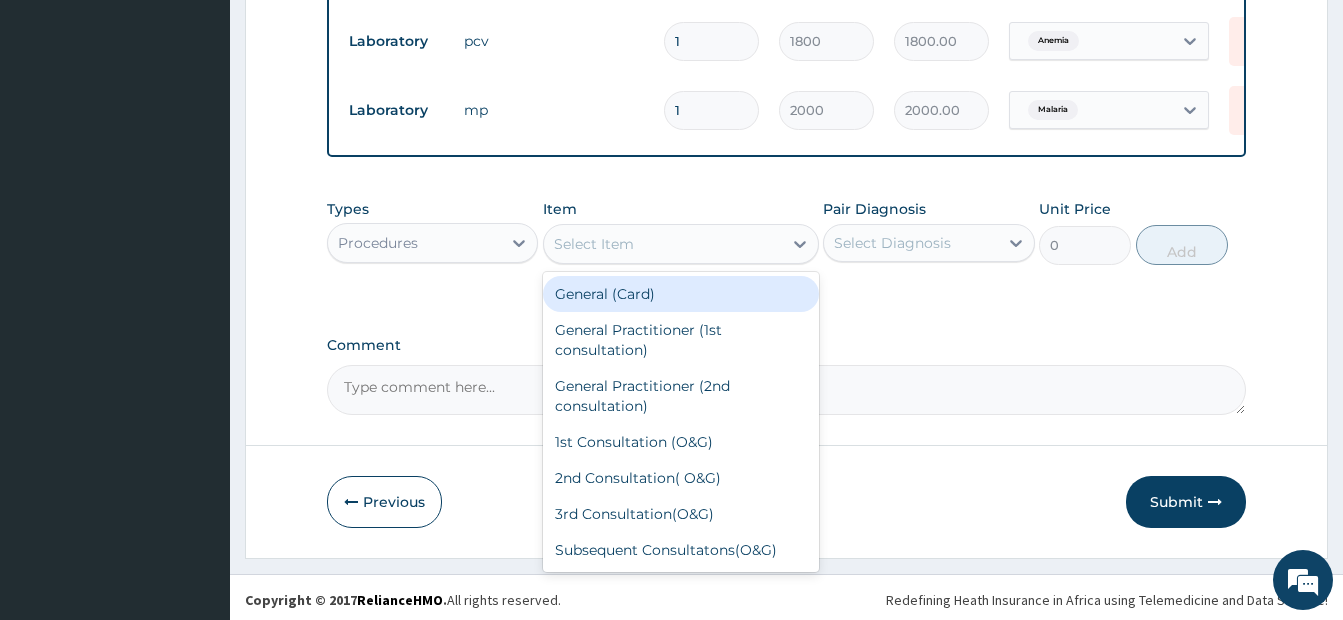 click on "Select Item" at bounding box center (663, 244) 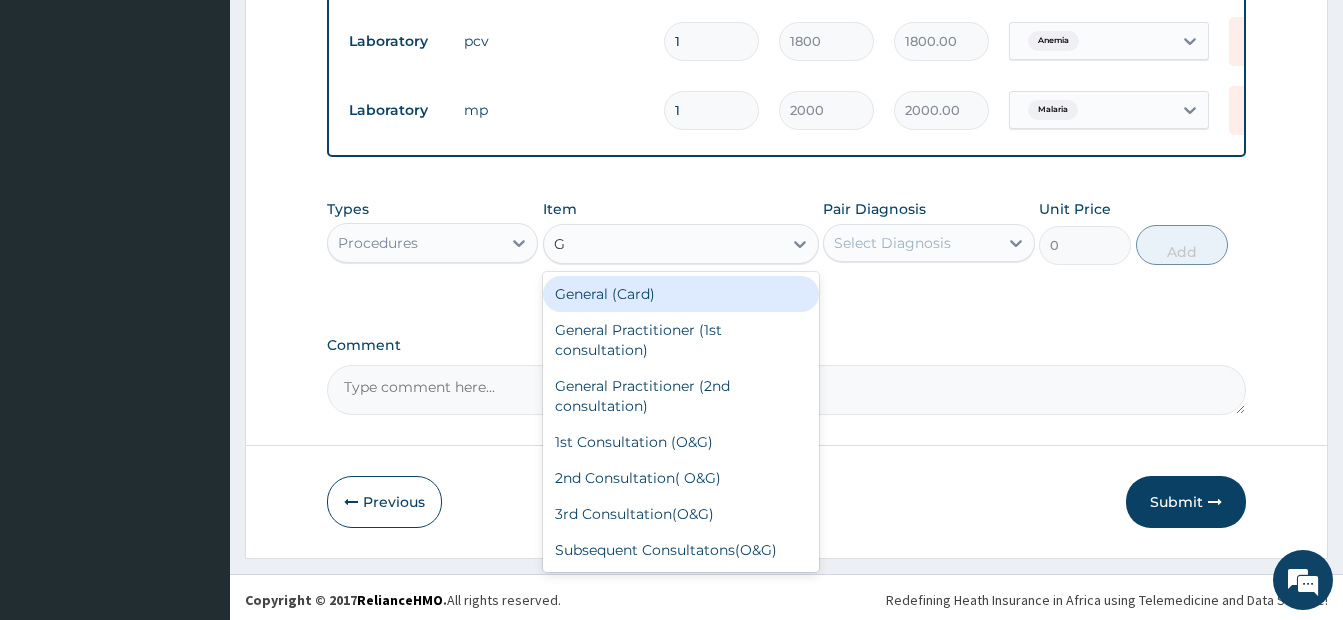 type on "GP" 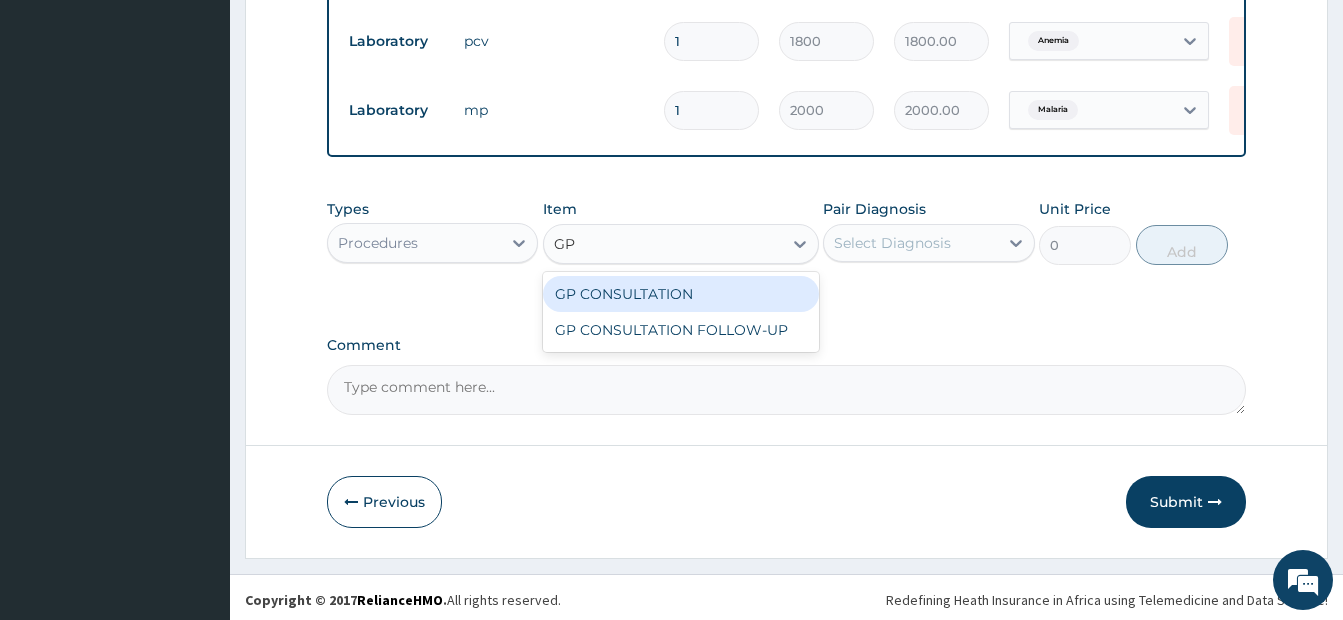click on "GP CONSULTATION" at bounding box center (681, 294) 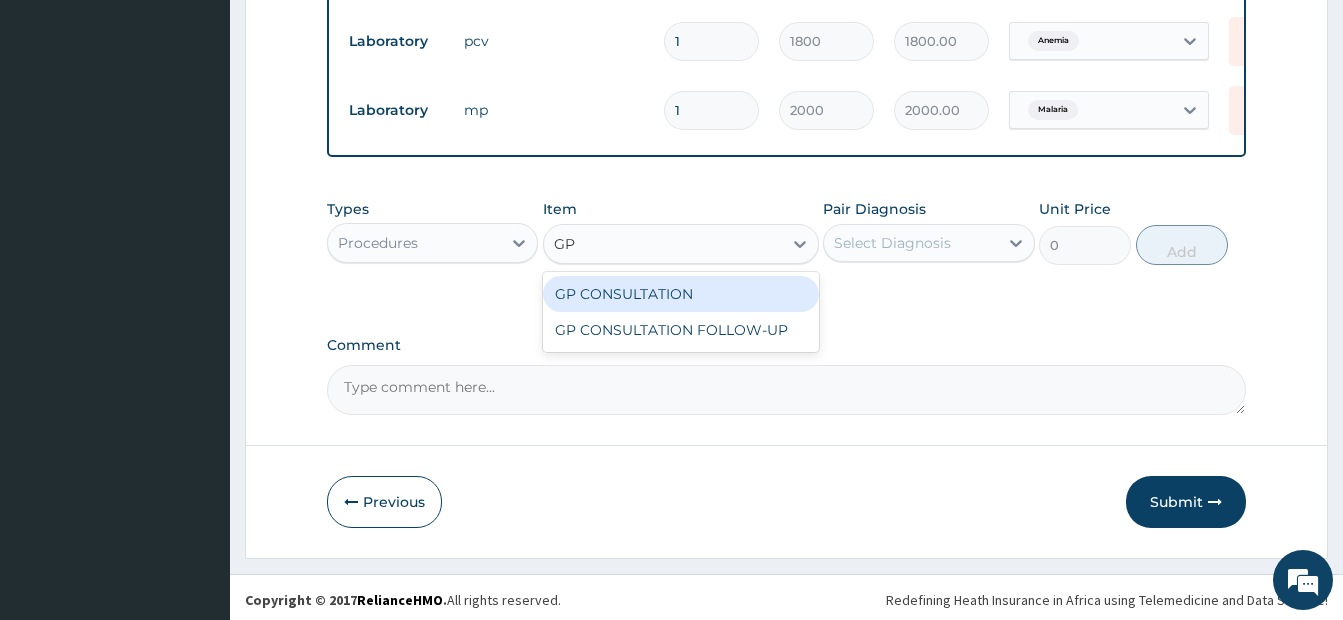 type 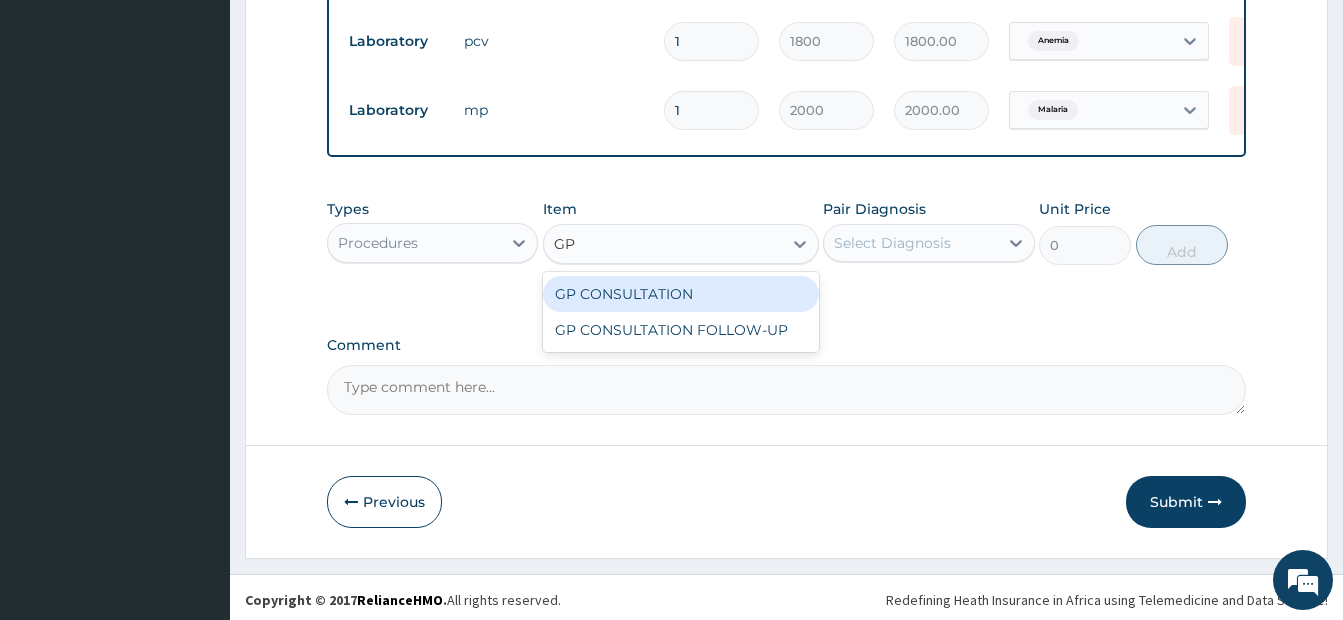type on "3500" 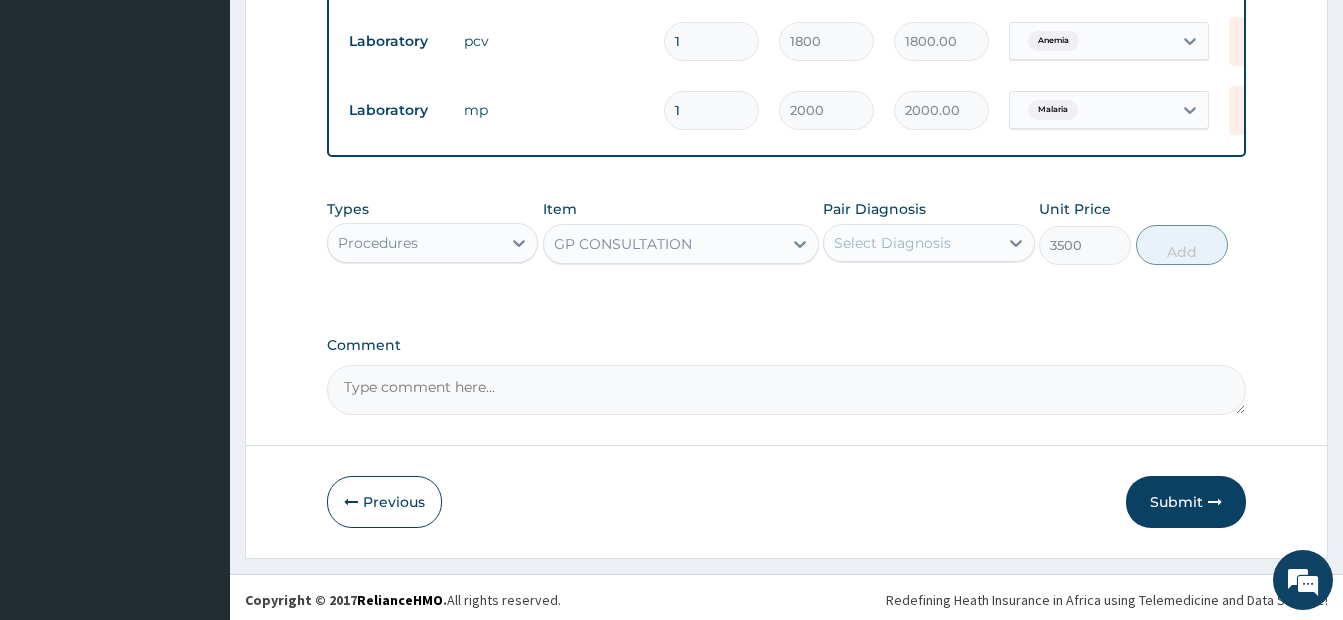 click on "Select Diagnosis" at bounding box center (892, 243) 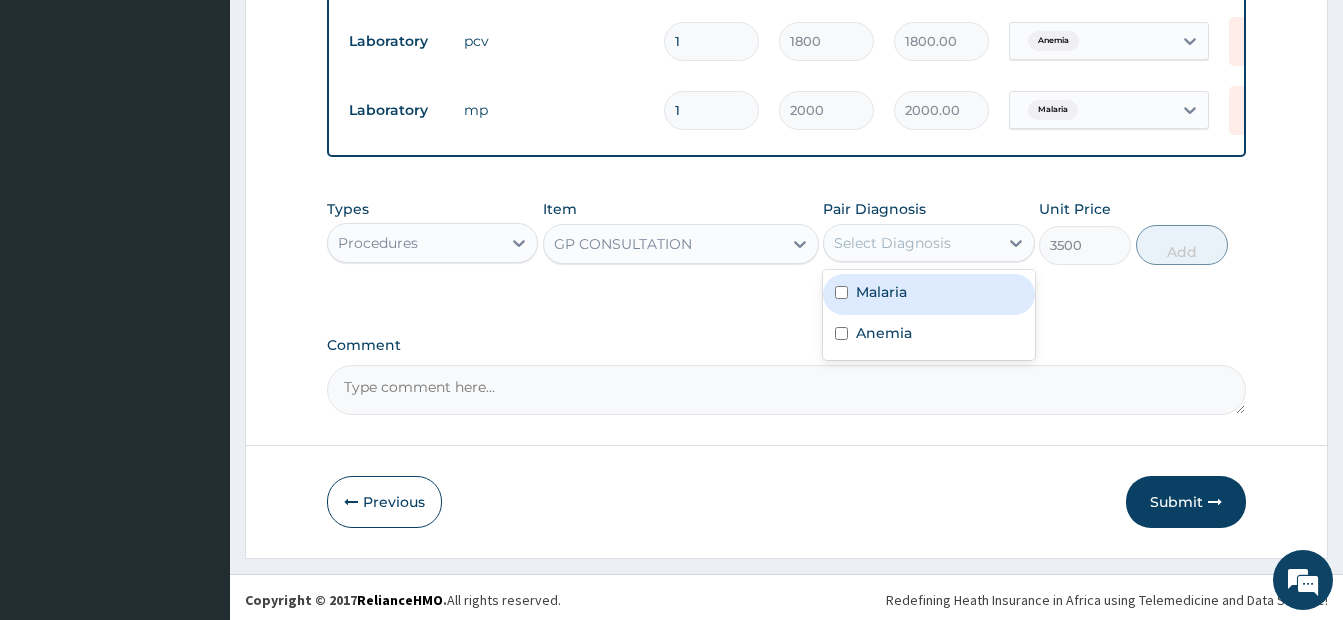 click on "Malaria" at bounding box center (881, 292) 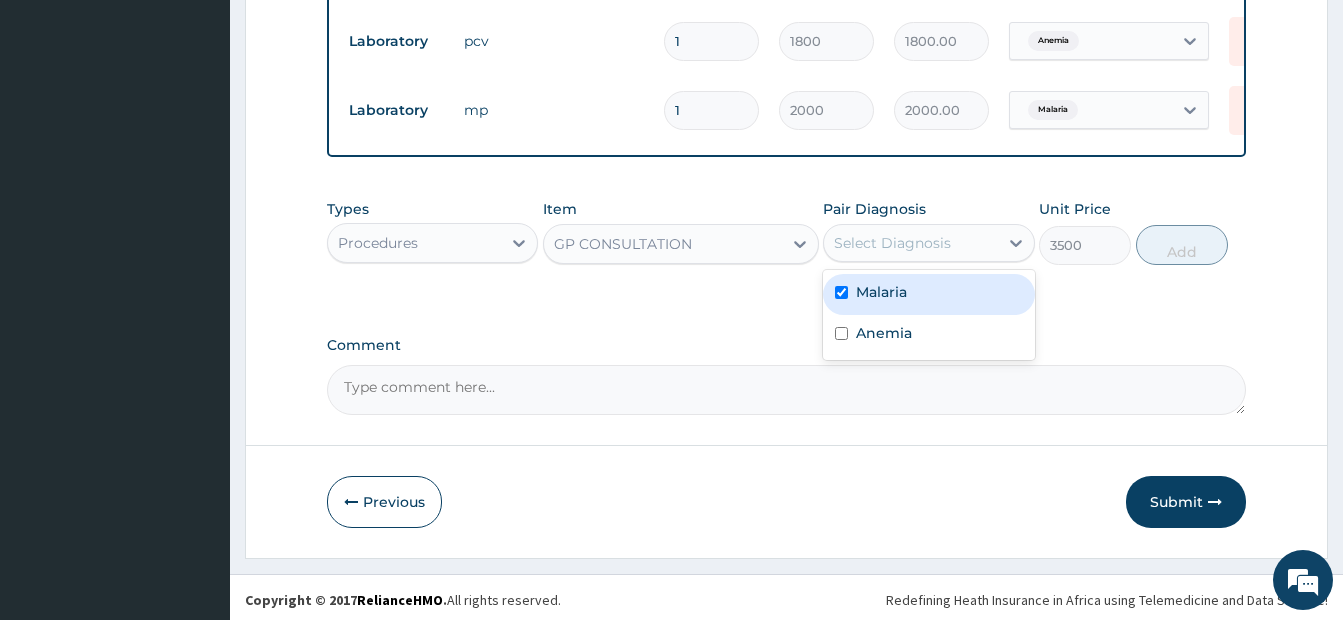 checkbox on "true" 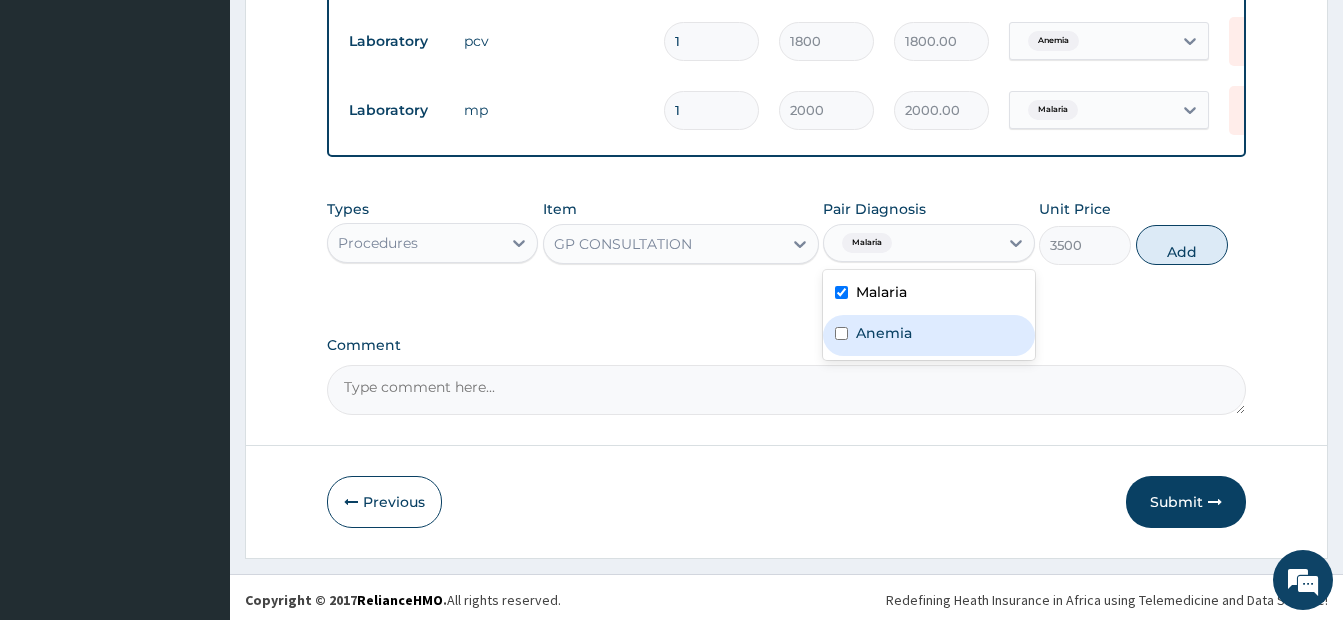 drag, startPoint x: 838, startPoint y: 355, endPoint x: 1037, endPoint y: 342, distance: 199.42416 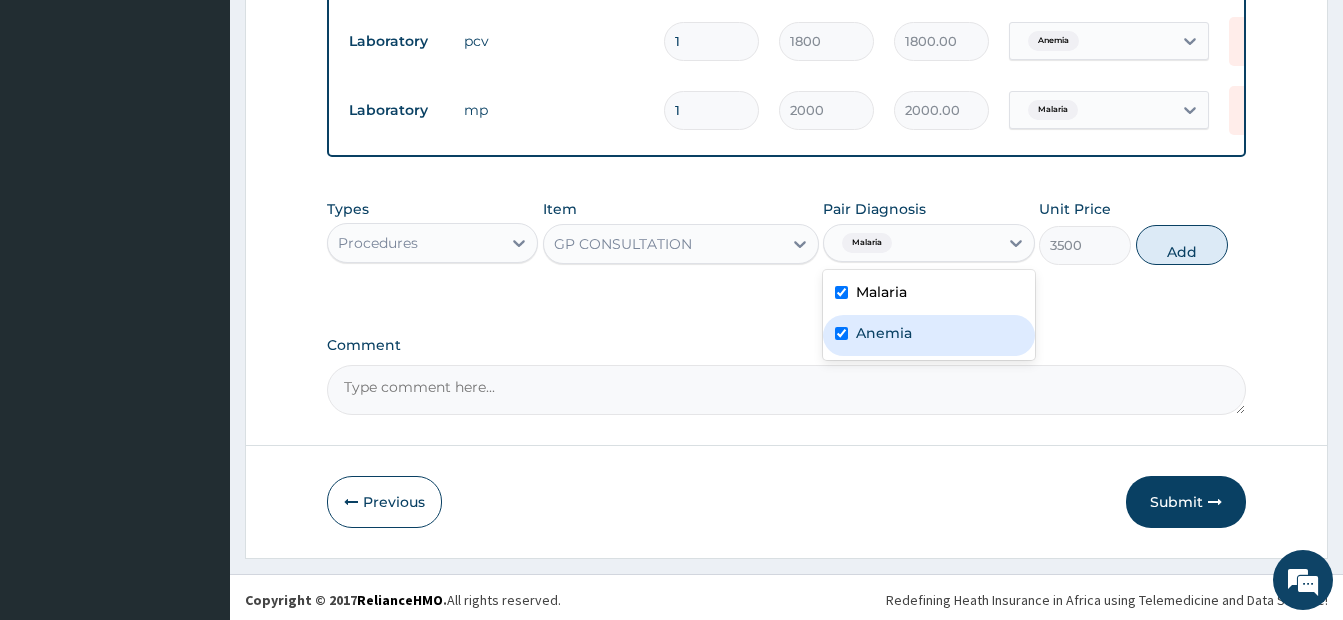 checkbox on "true" 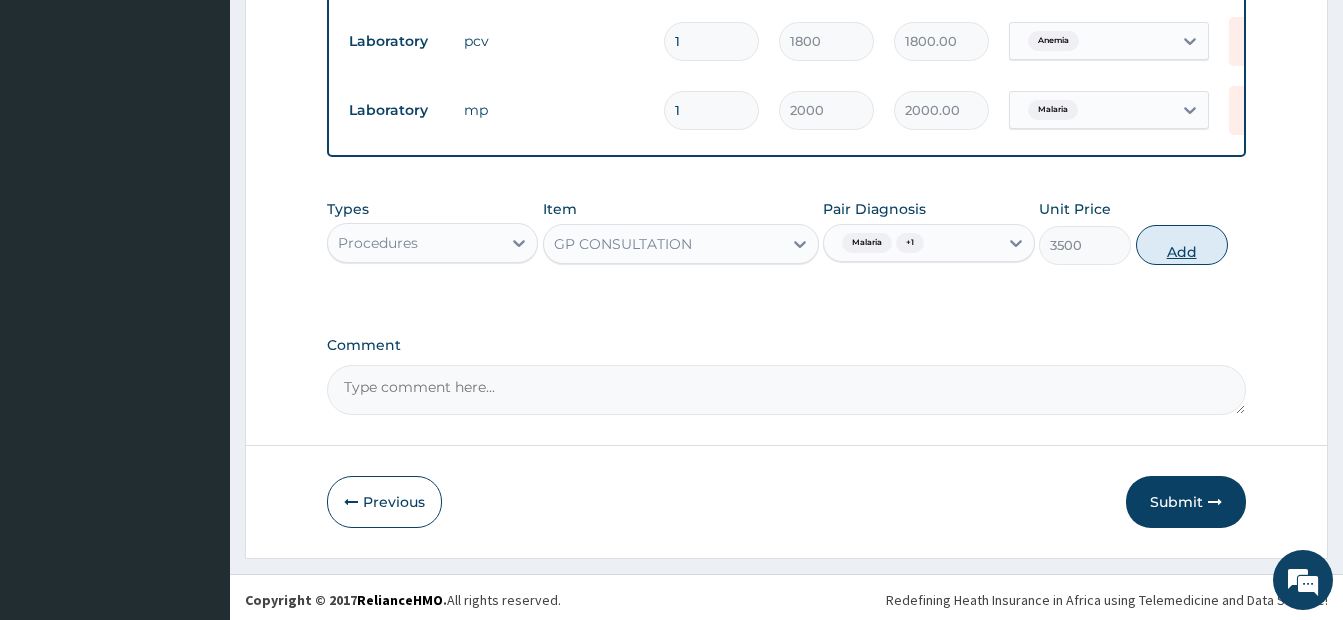 click on "Add" at bounding box center [1182, 245] 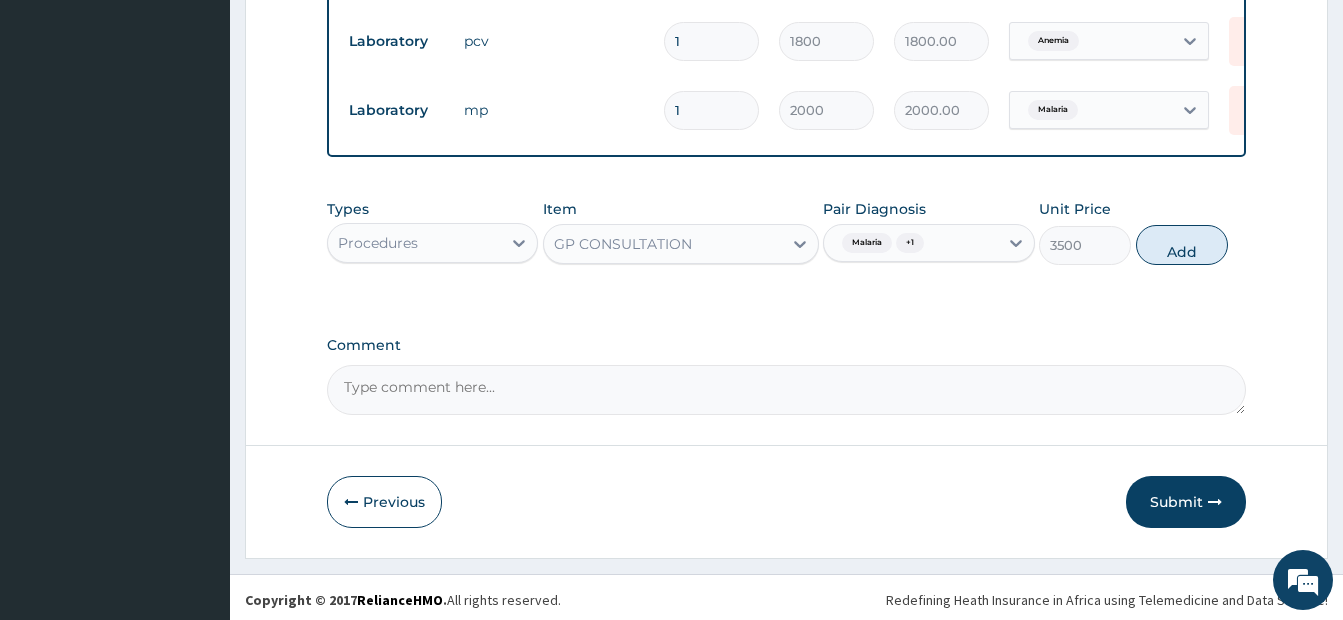 type on "0" 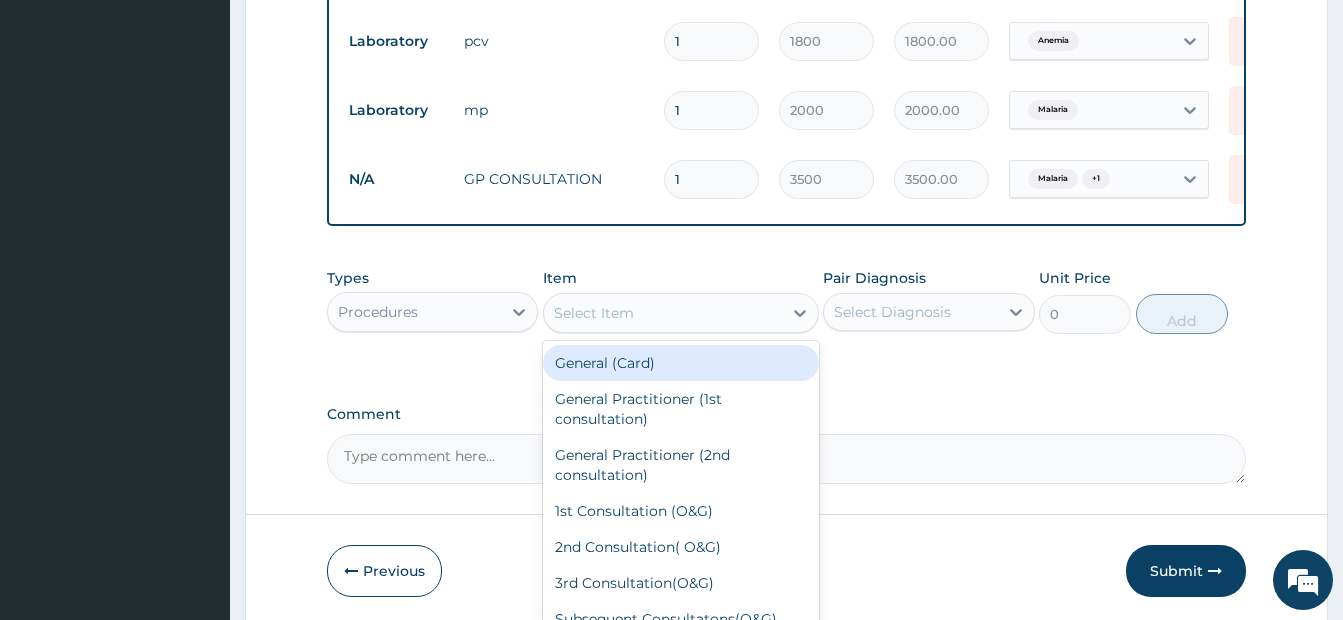 click on "Select Item" at bounding box center [594, 313] 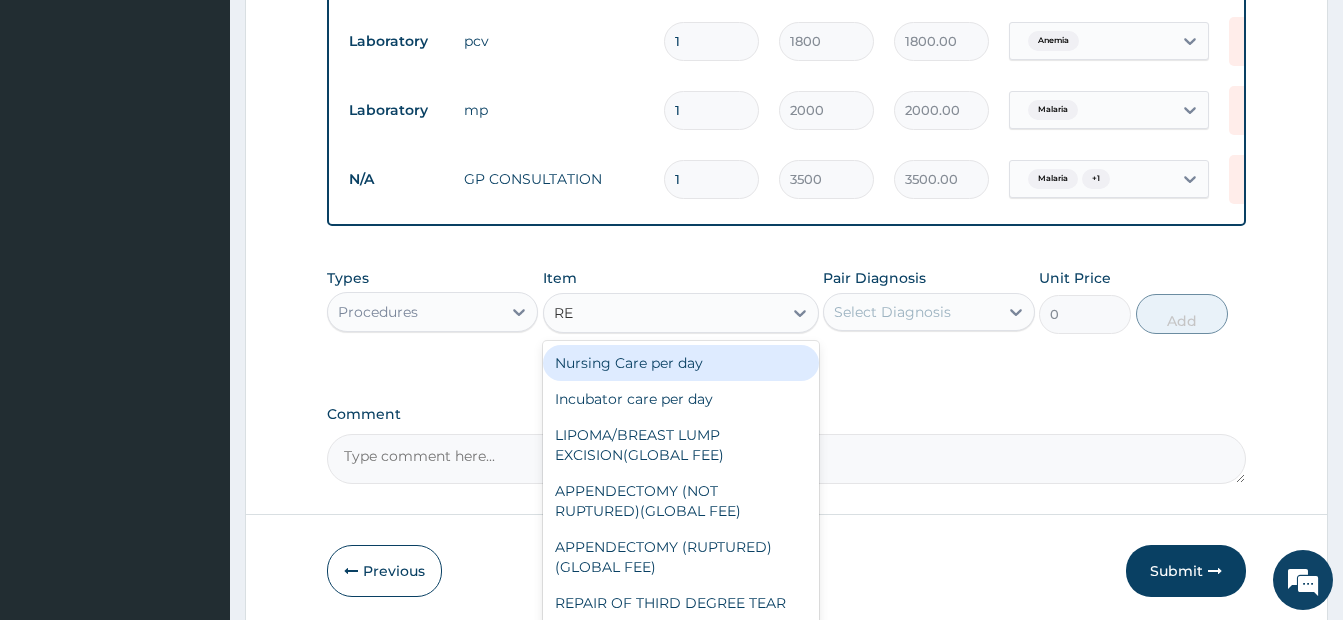 type on "REG" 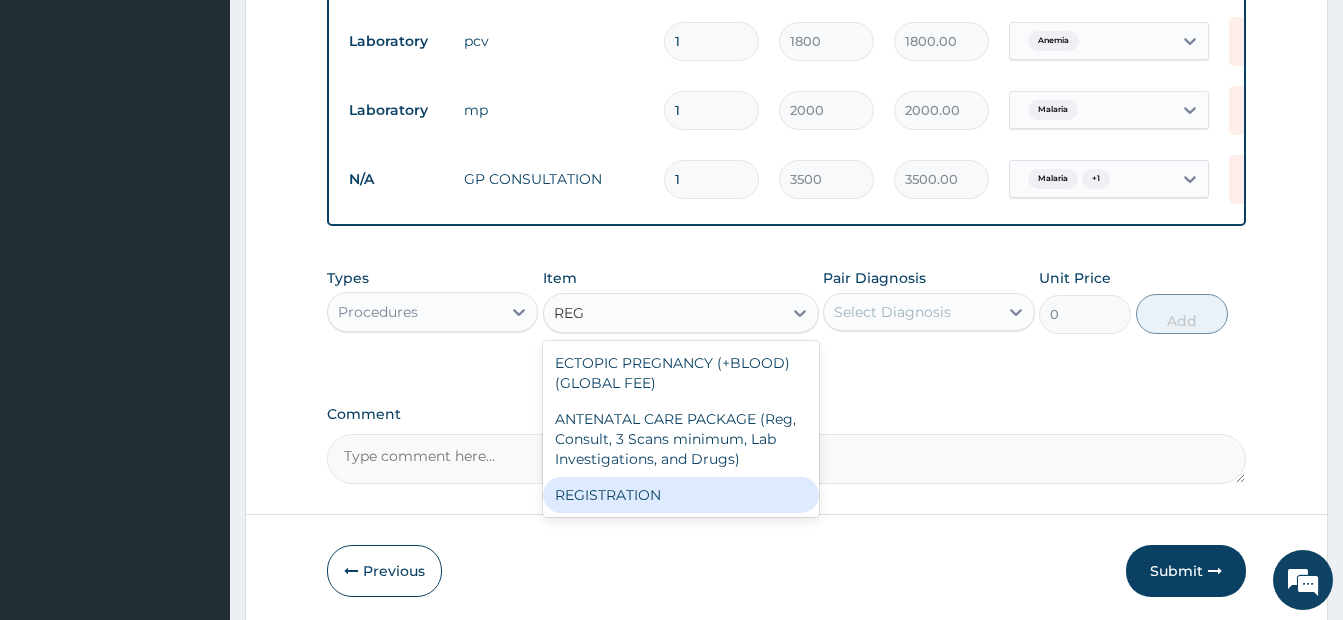 click on "REGISTRATION" at bounding box center (681, 495) 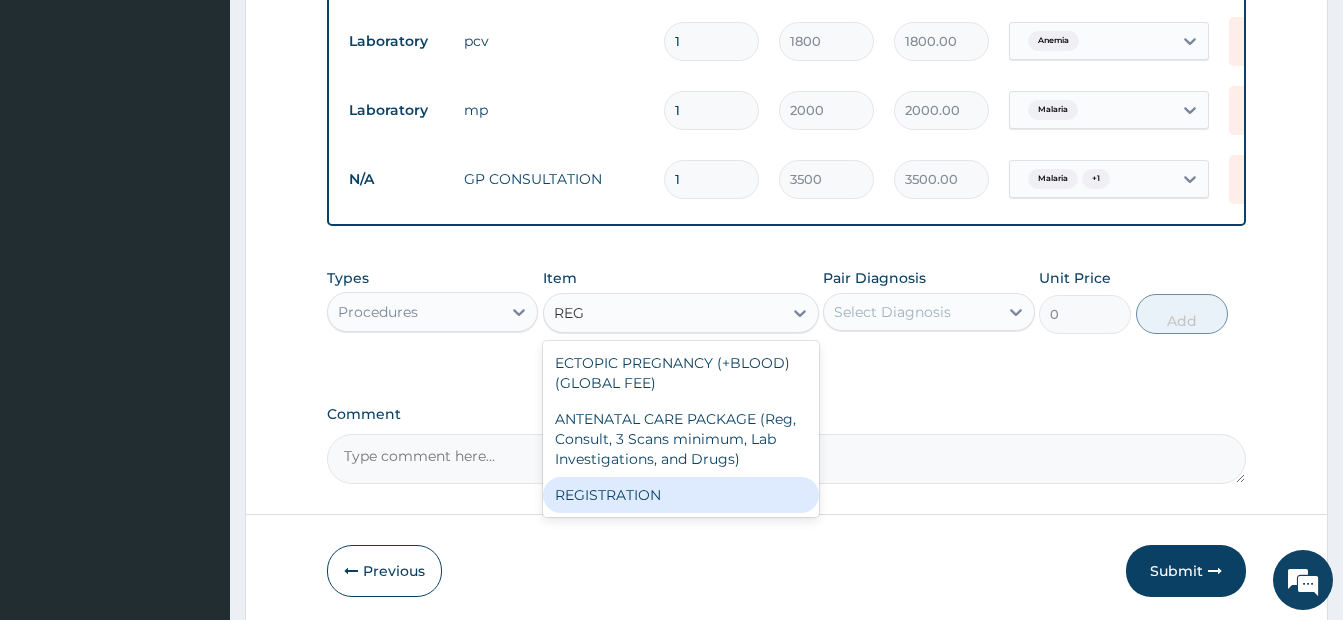 type on "2500" 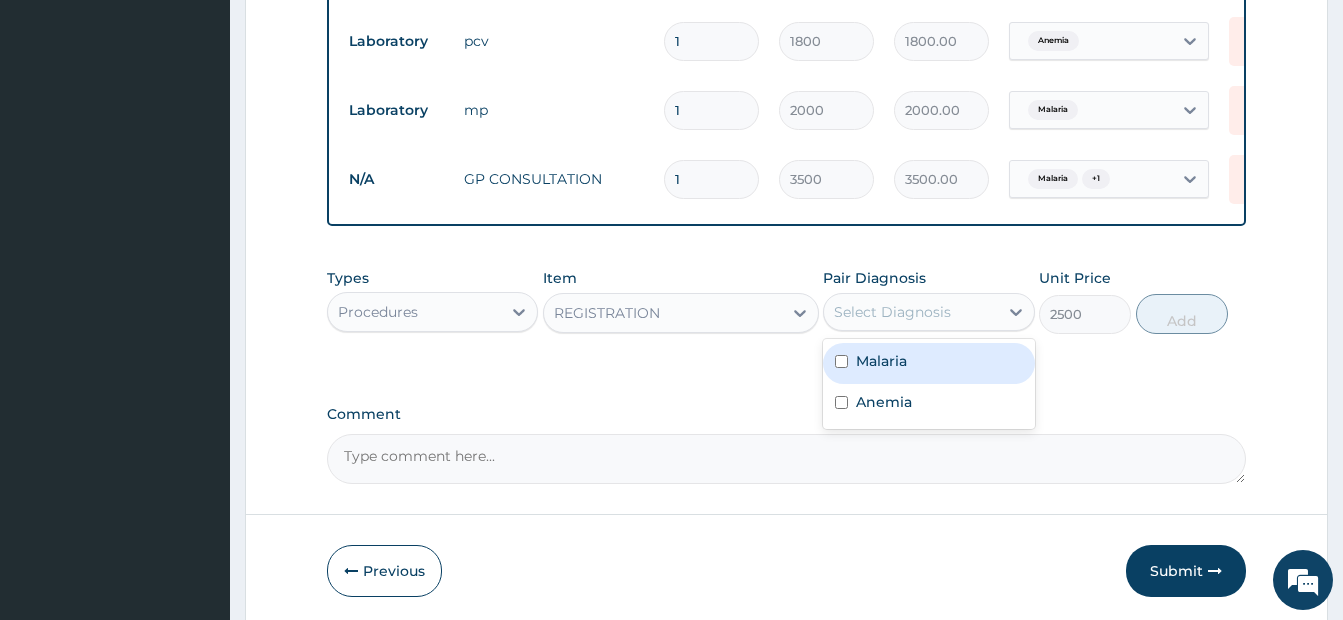 click on "Select Diagnosis" at bounding box center (910, 312) 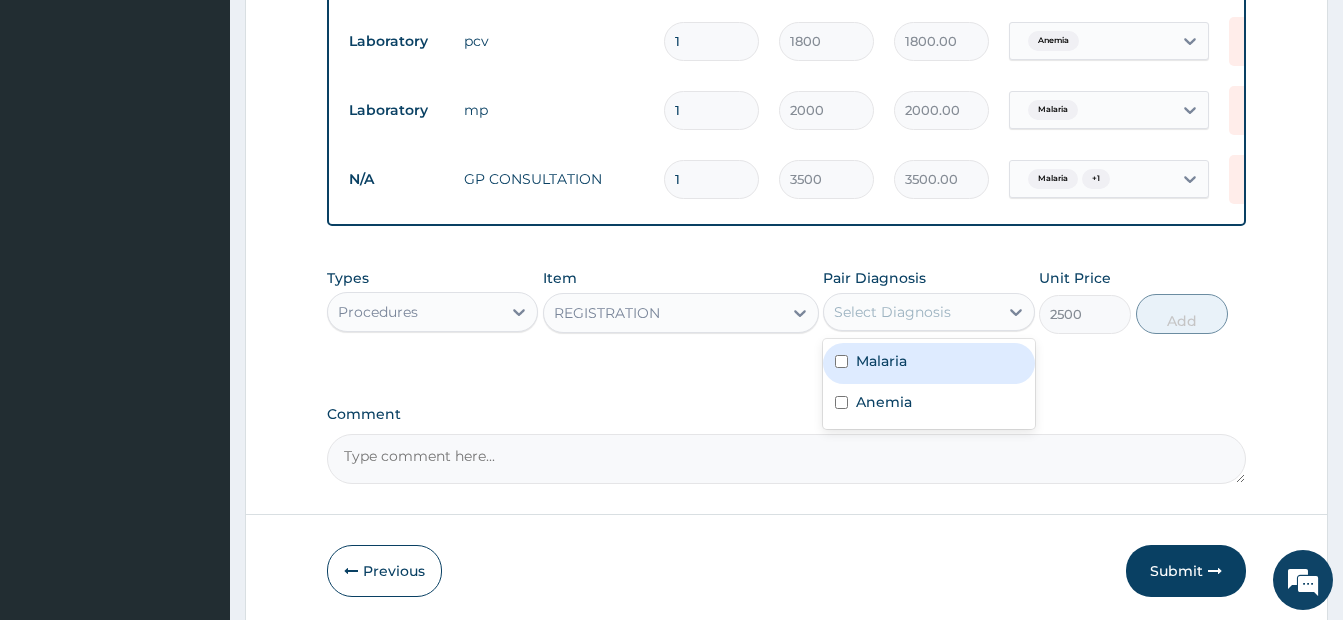 click on "Malaria" at bounding box center (928, 363) 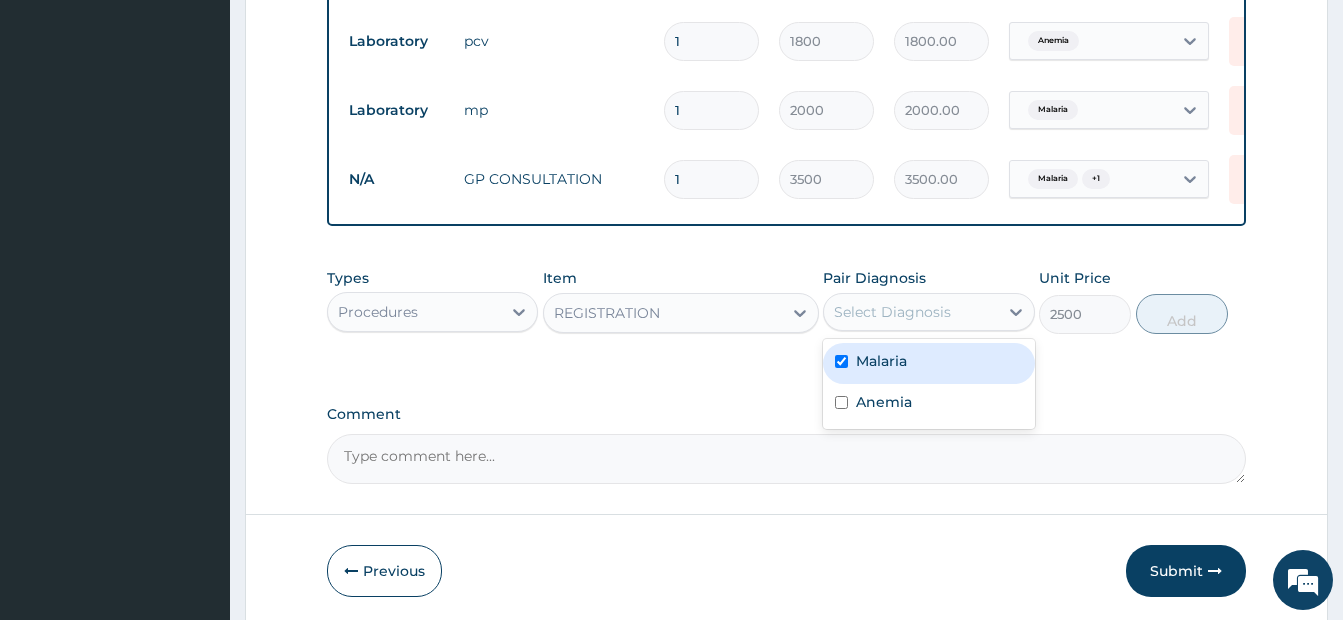checkbox on "true" 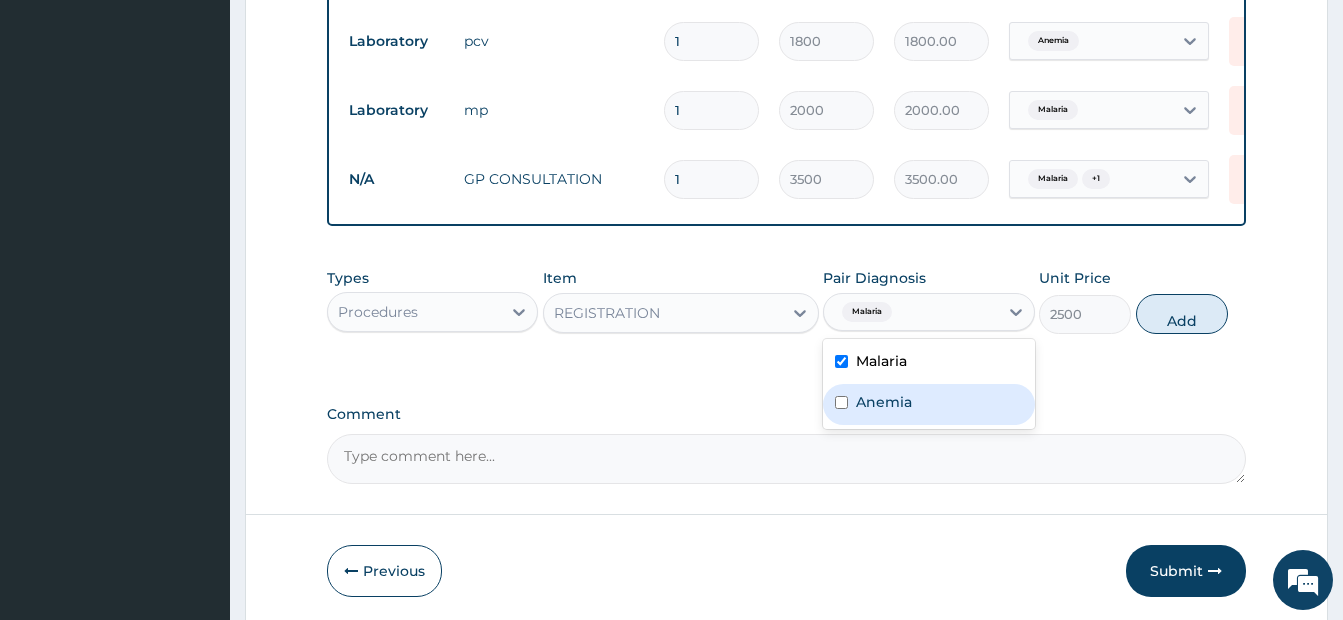 click at bounding box center [841, 402] 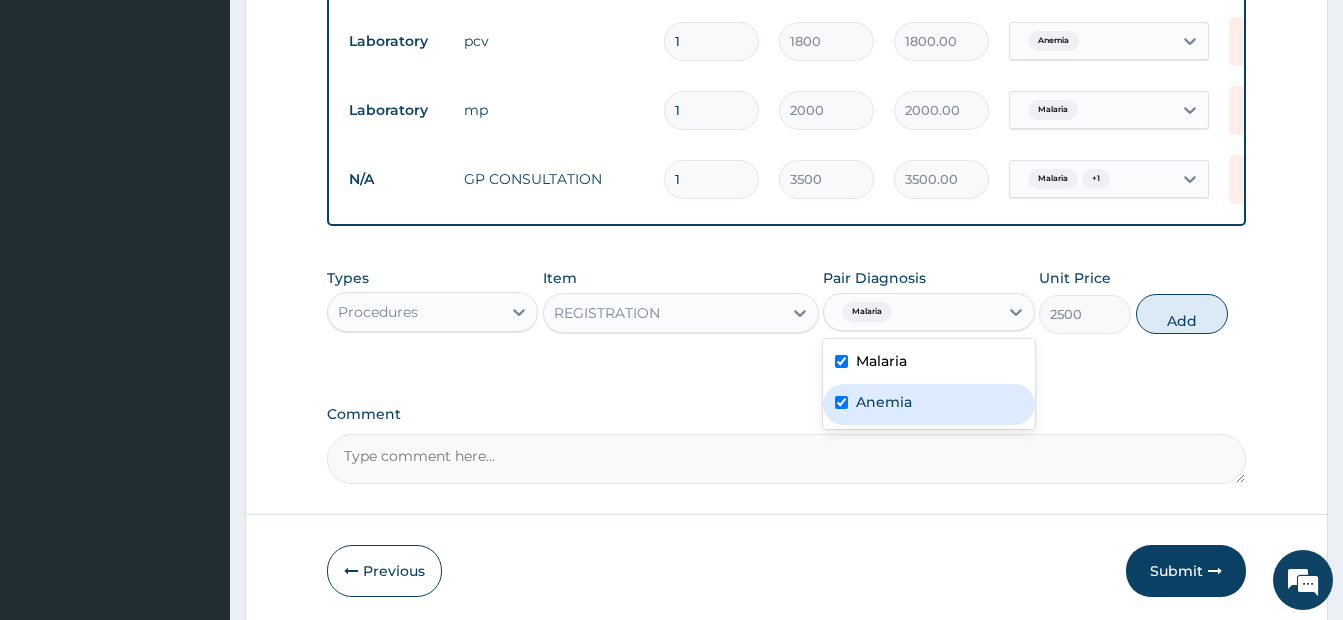 checkbox on "true" 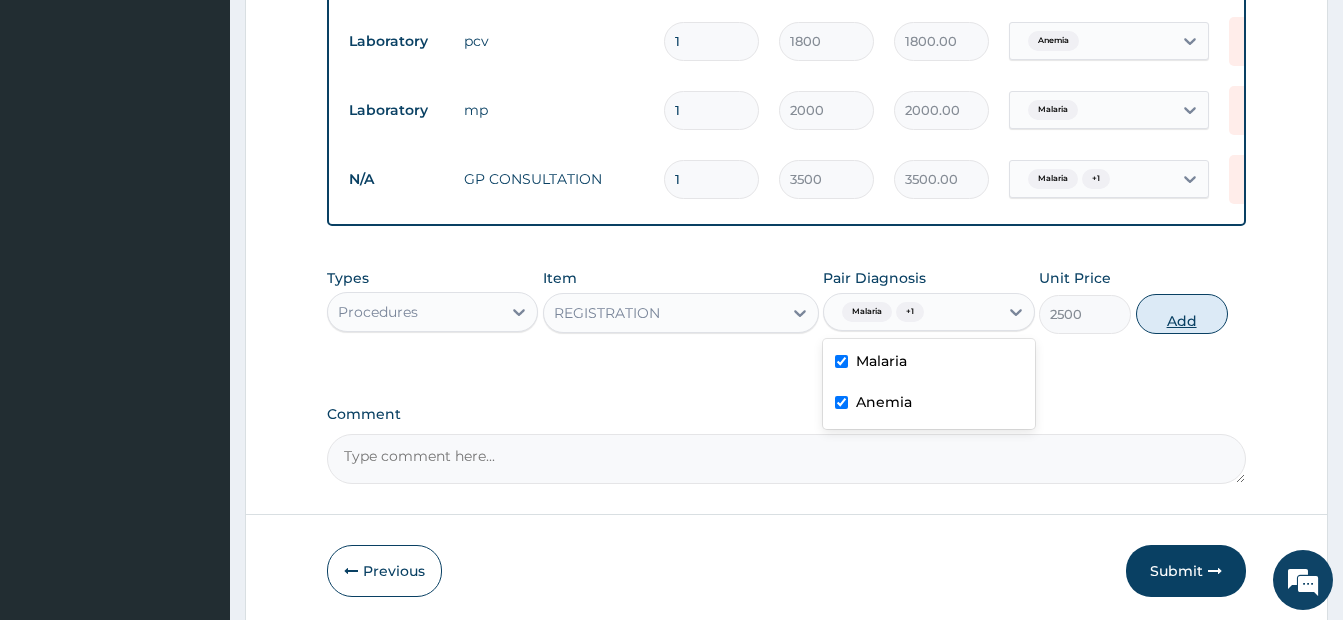 click on "Add" at bounding box center [1182, 314] 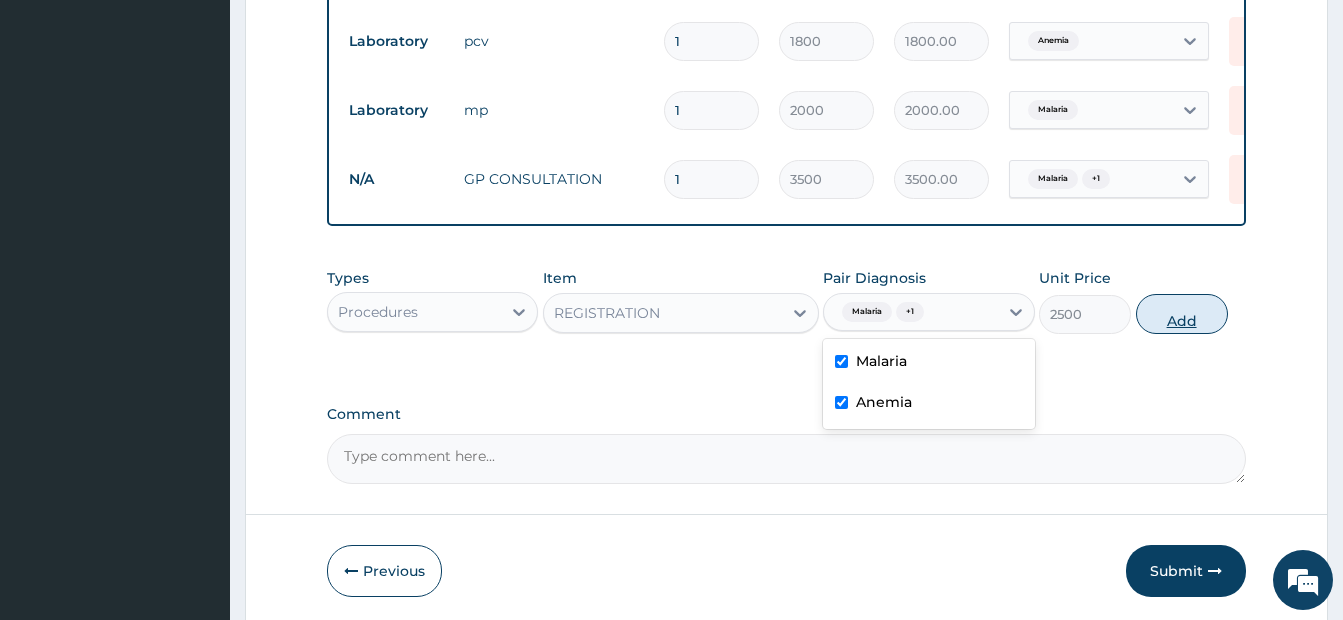 type on "0" 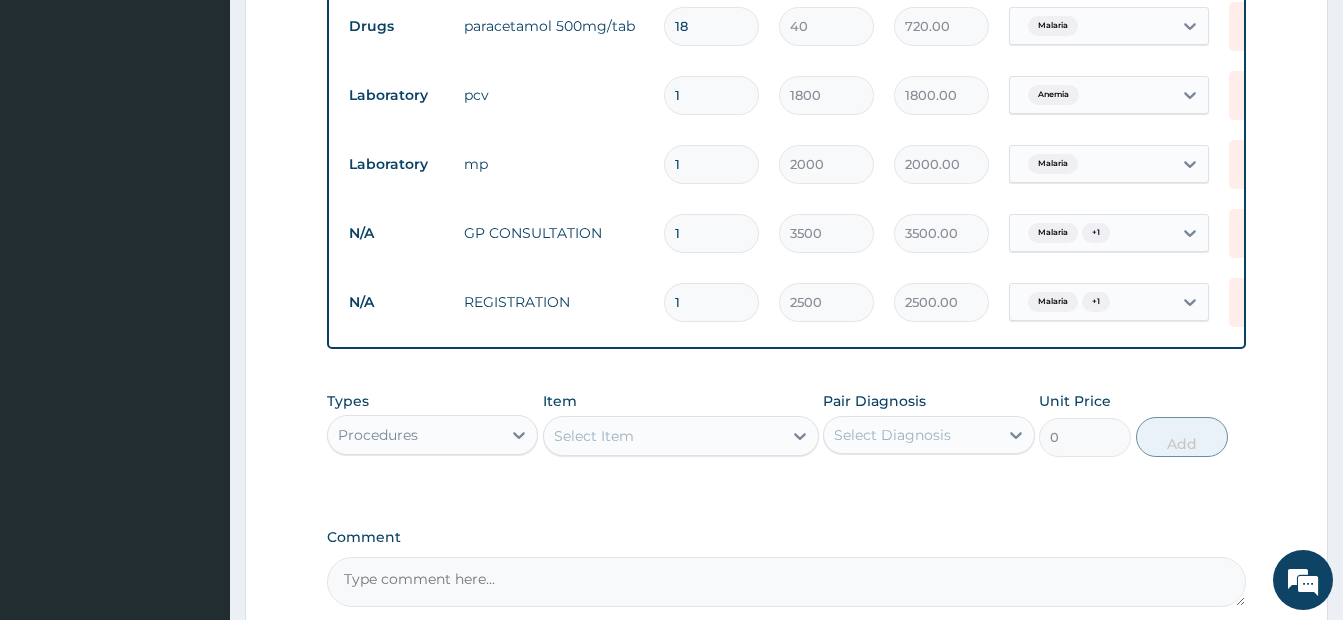 scroll, scrollTop: 729, scrollLeft: 0, axis: vertical 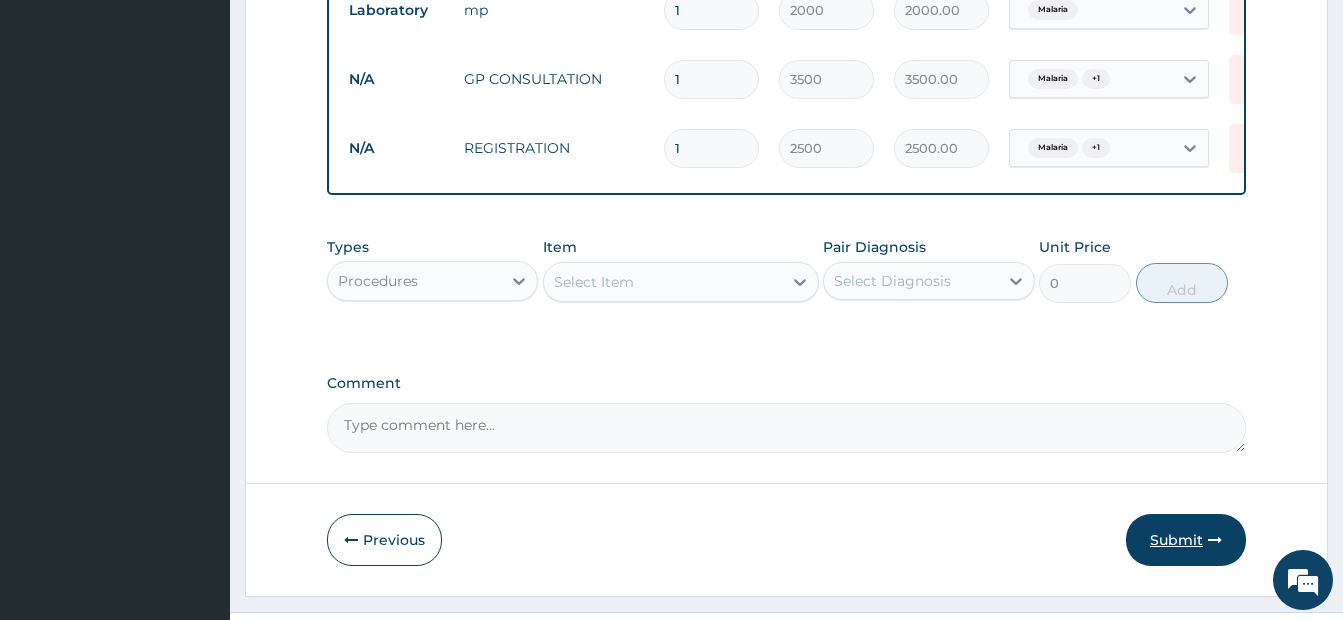 click on "Submit" at bounding box center (1186, 540) 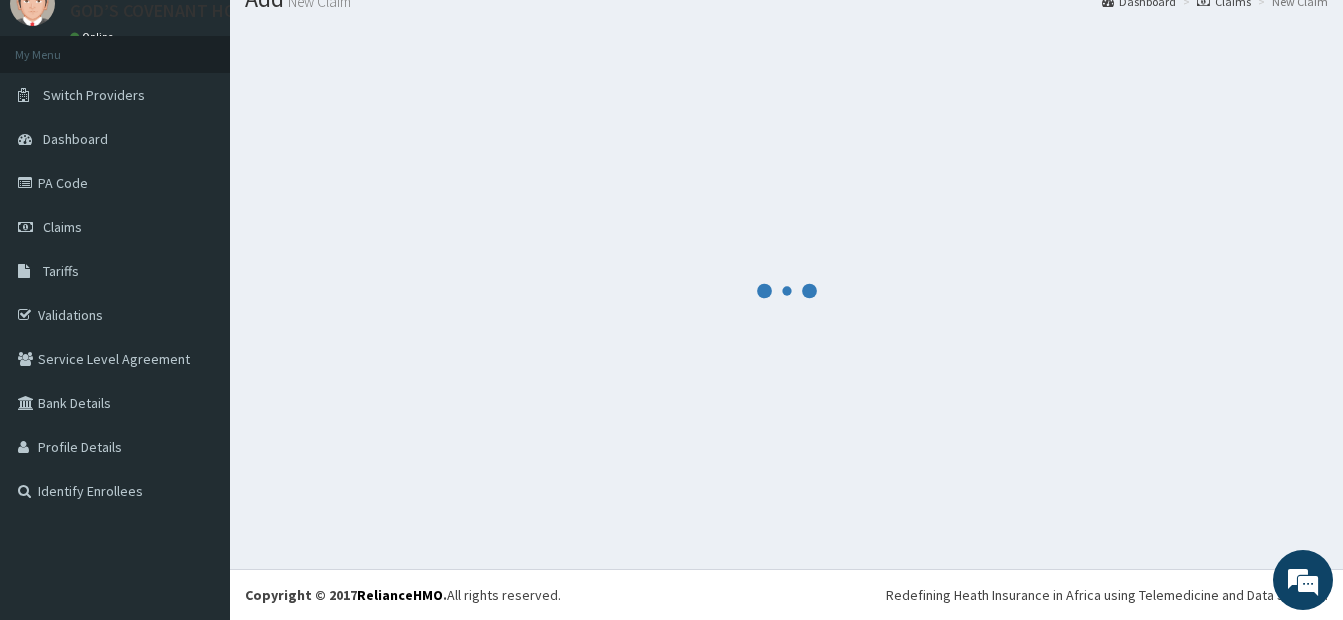 scroll, scrollTop: 1029, scrollLeft: 0, axis: vertical 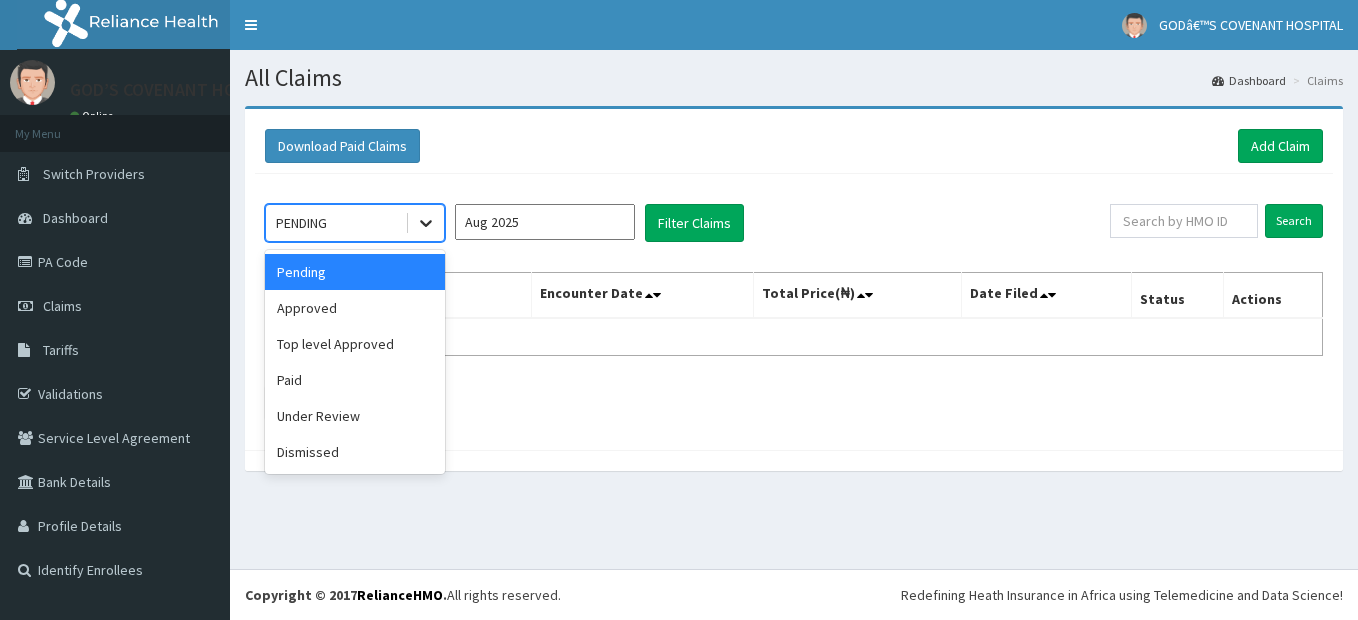 click 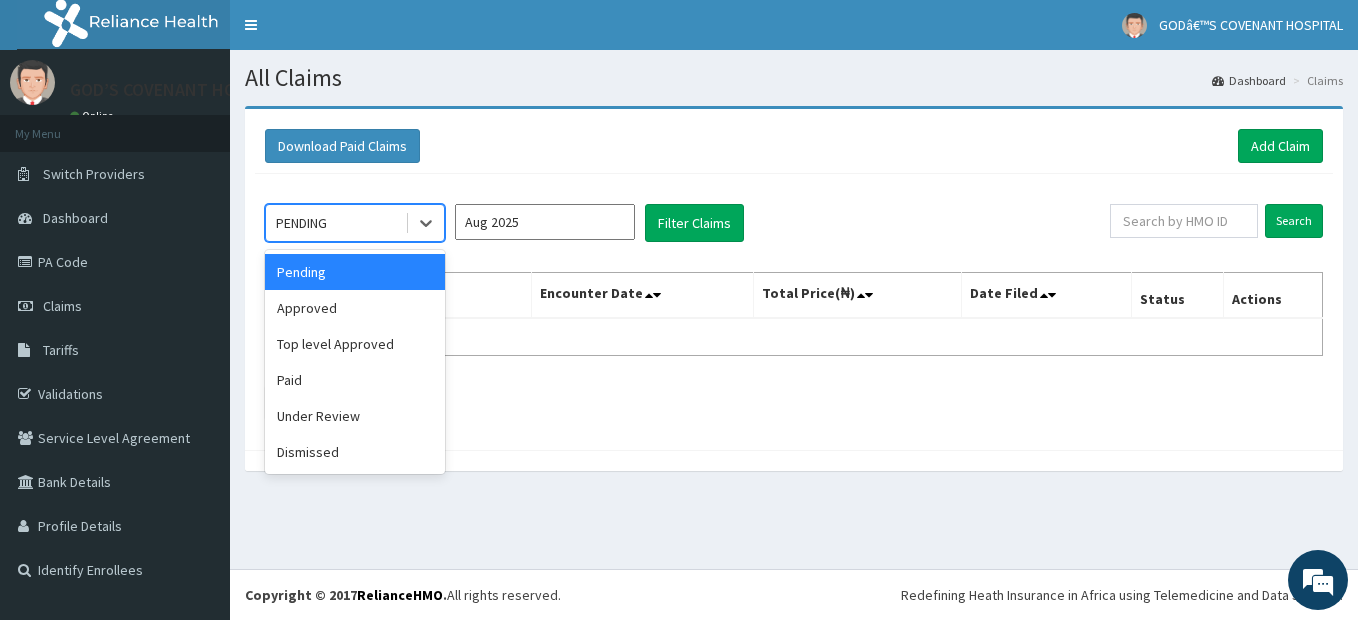 click on "Approved" at bounding box center [355, 308] 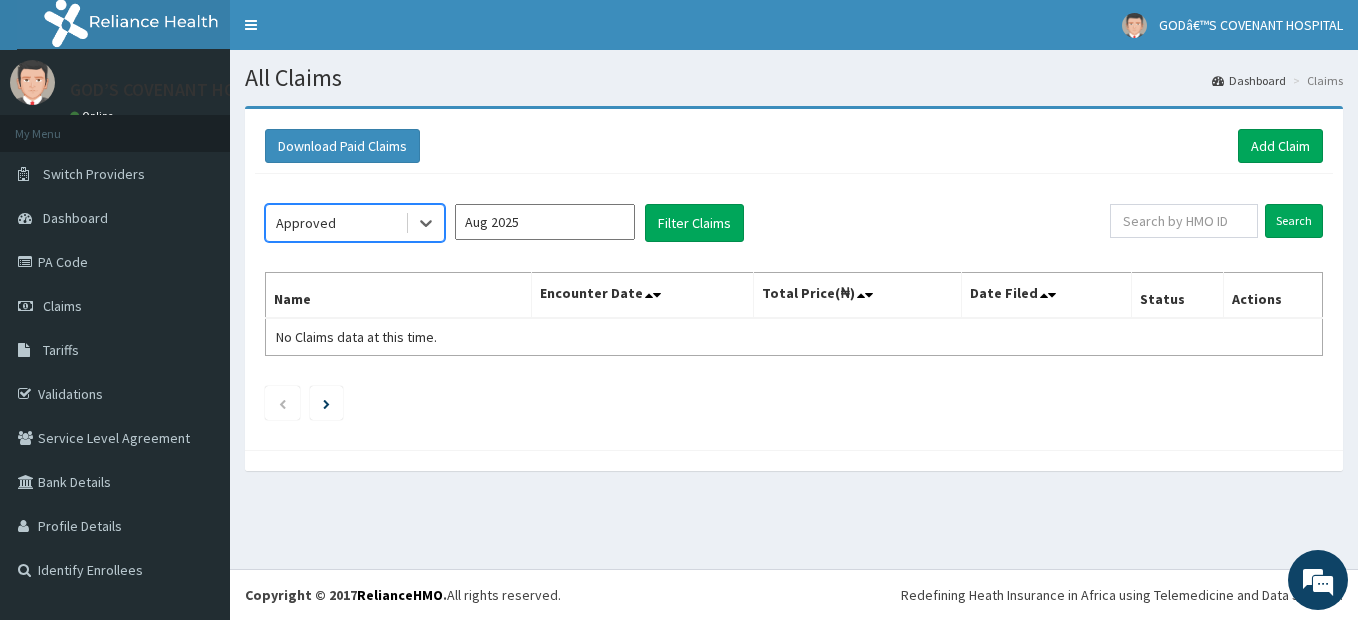 click on "Name" at bounding box center [399, 296] 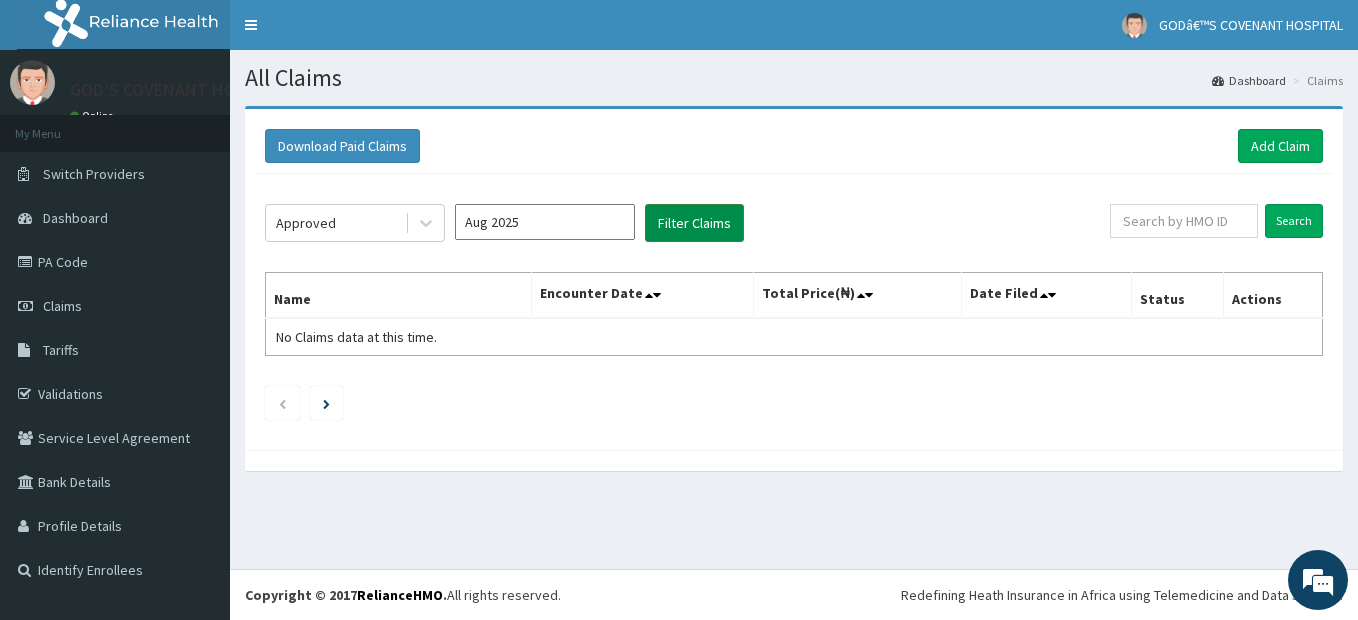 click on "Filter Claims" at bounding box center [694, 223] 